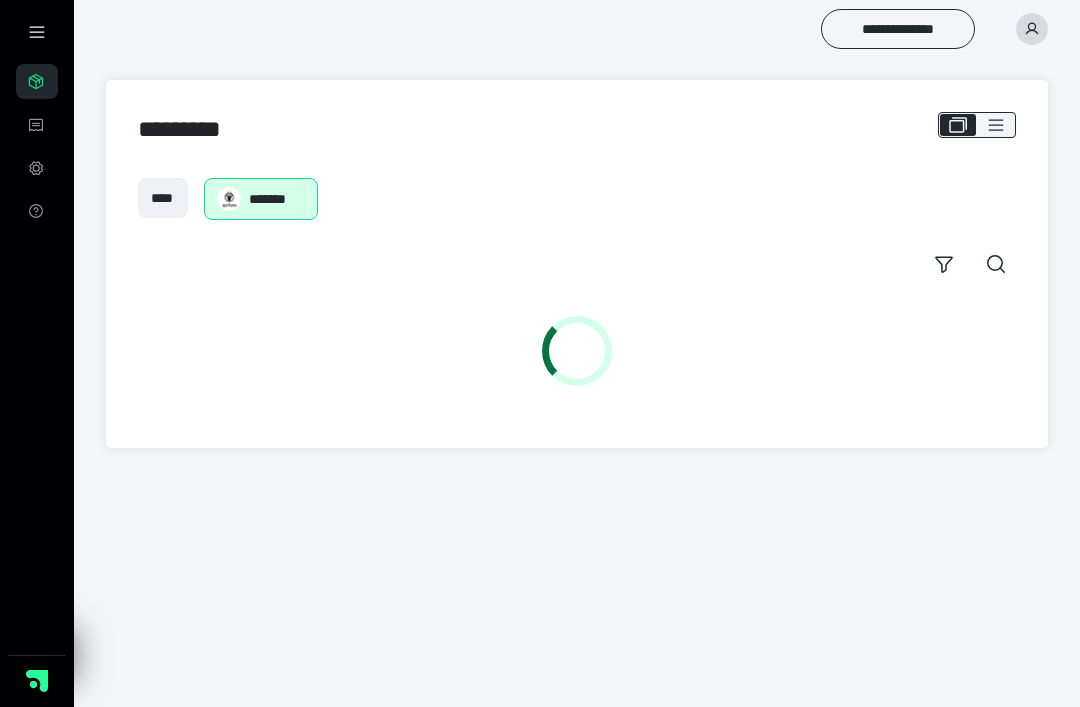 scroll, scrollTop: 0, scrollLeft: 0, axis: both 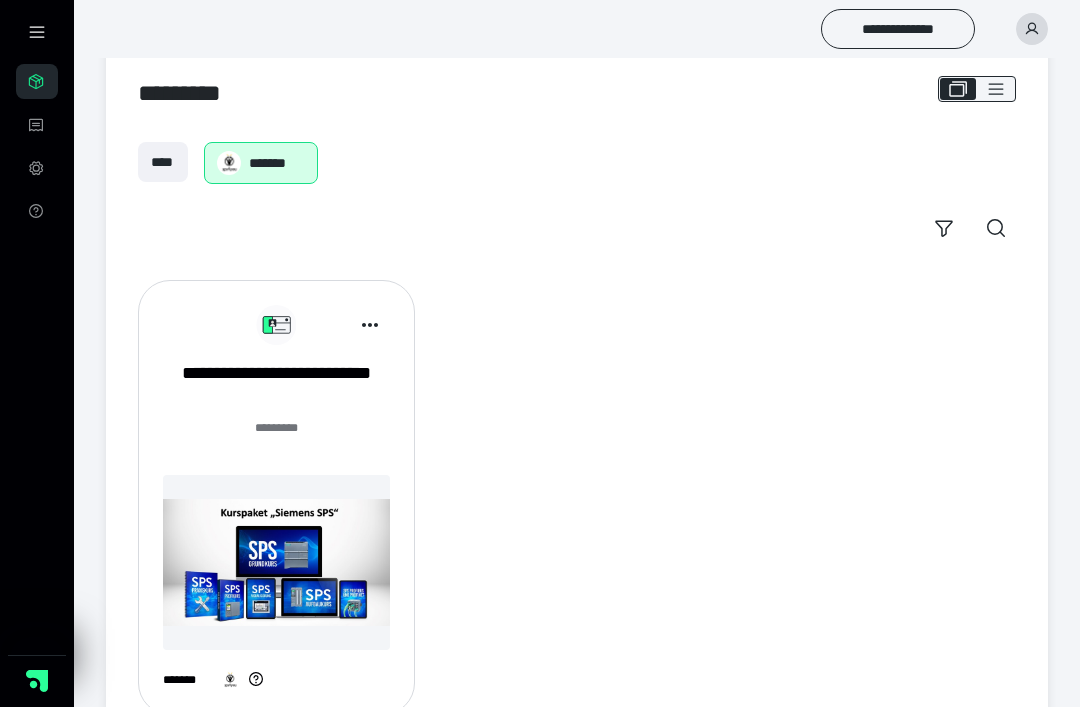 click at bounding box center [276, 562] 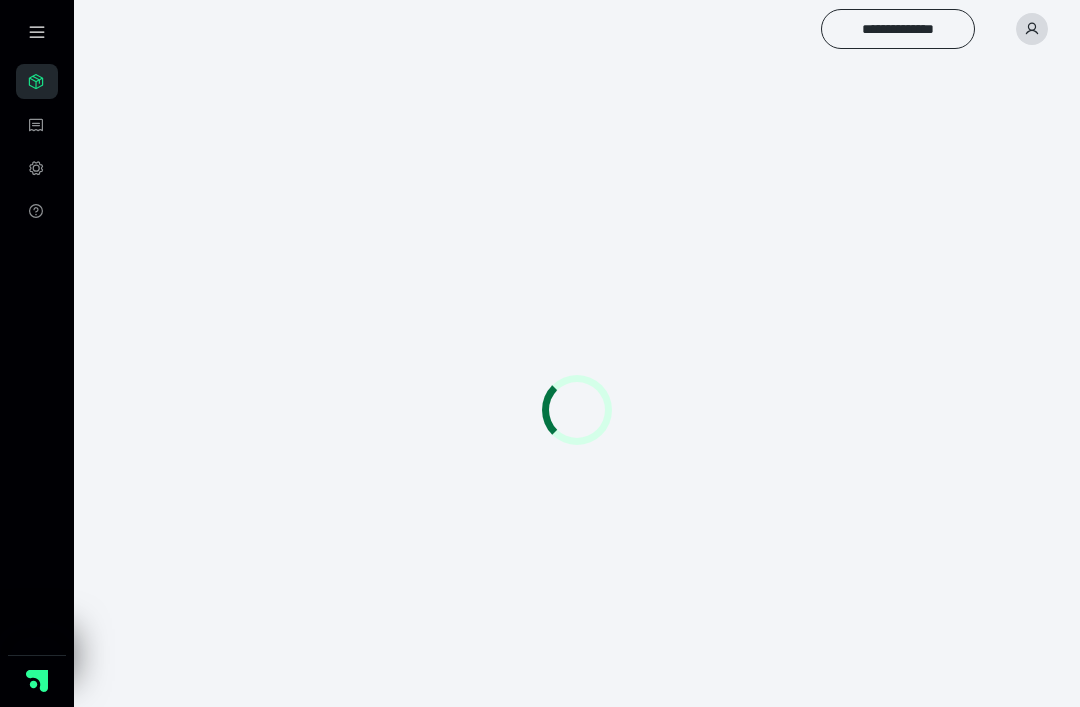 scroll, scrollTop: 0, scrollLeft: 0, axis: both 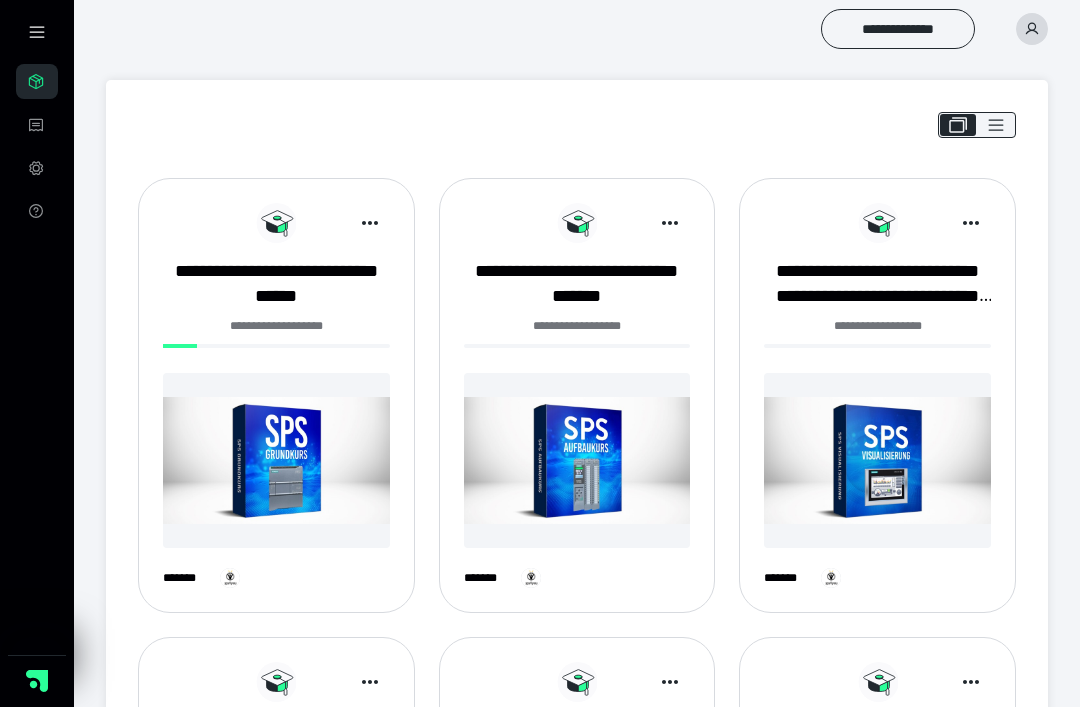 click at bounding box center [276, 460] 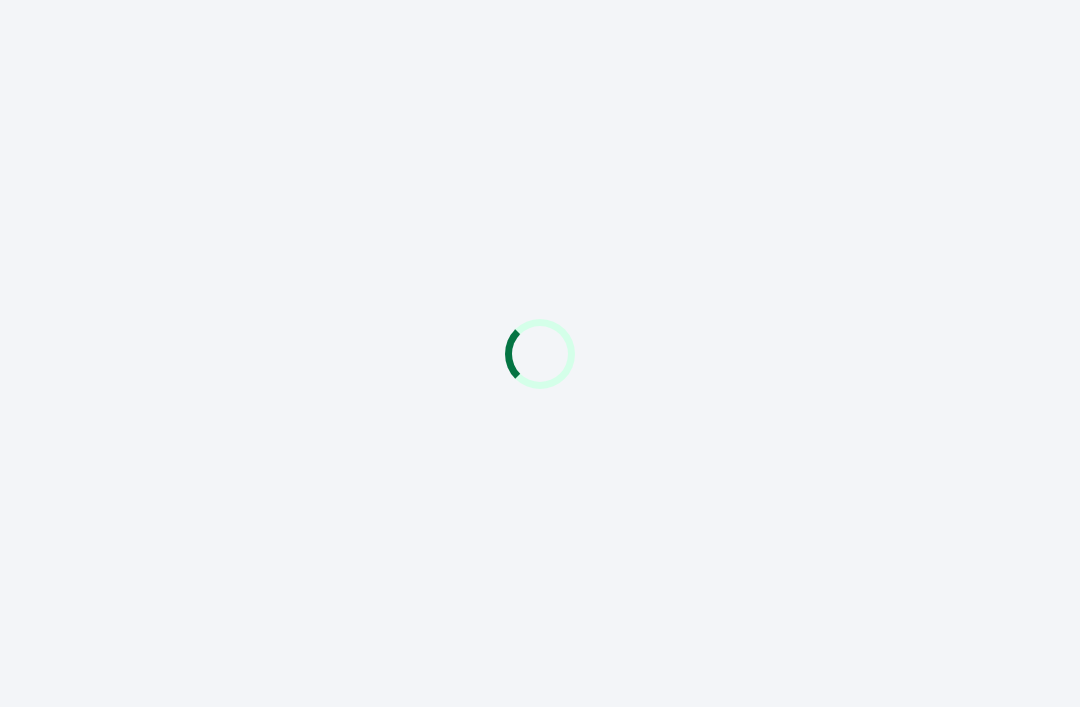 scroll, scrollTop: 0, scrollLeft: 0, axis: both 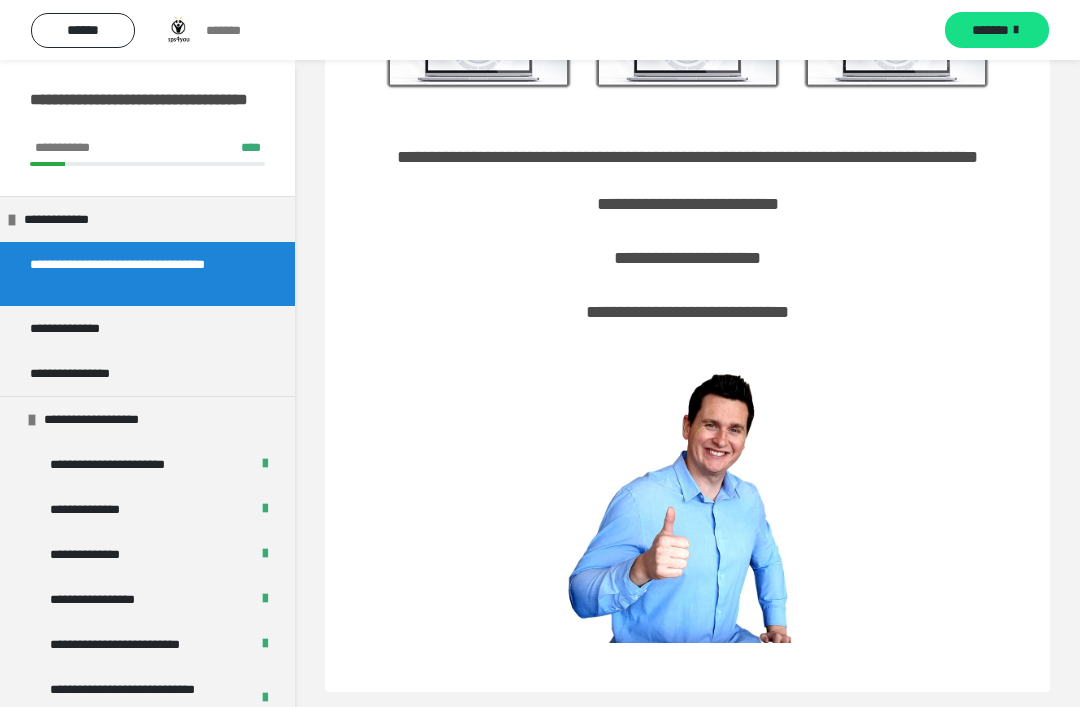 click at bounding box center [32, 420] 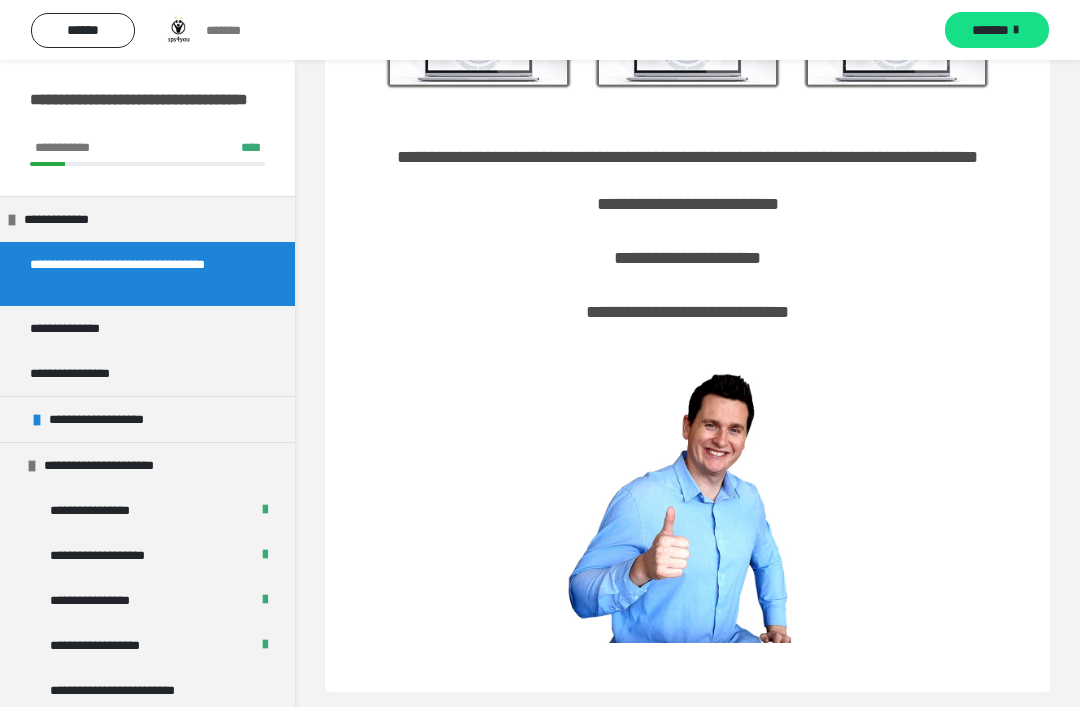 click on "**********" at bounding box center [106, 419] 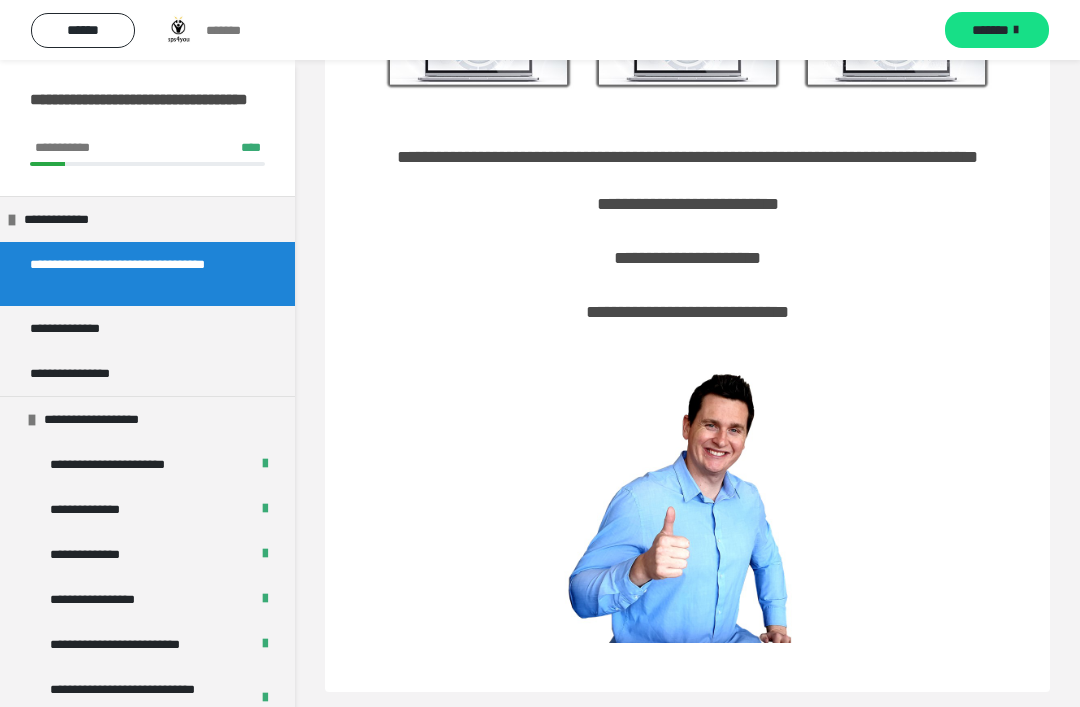 click on "**********" at bounding box center (101, 419) 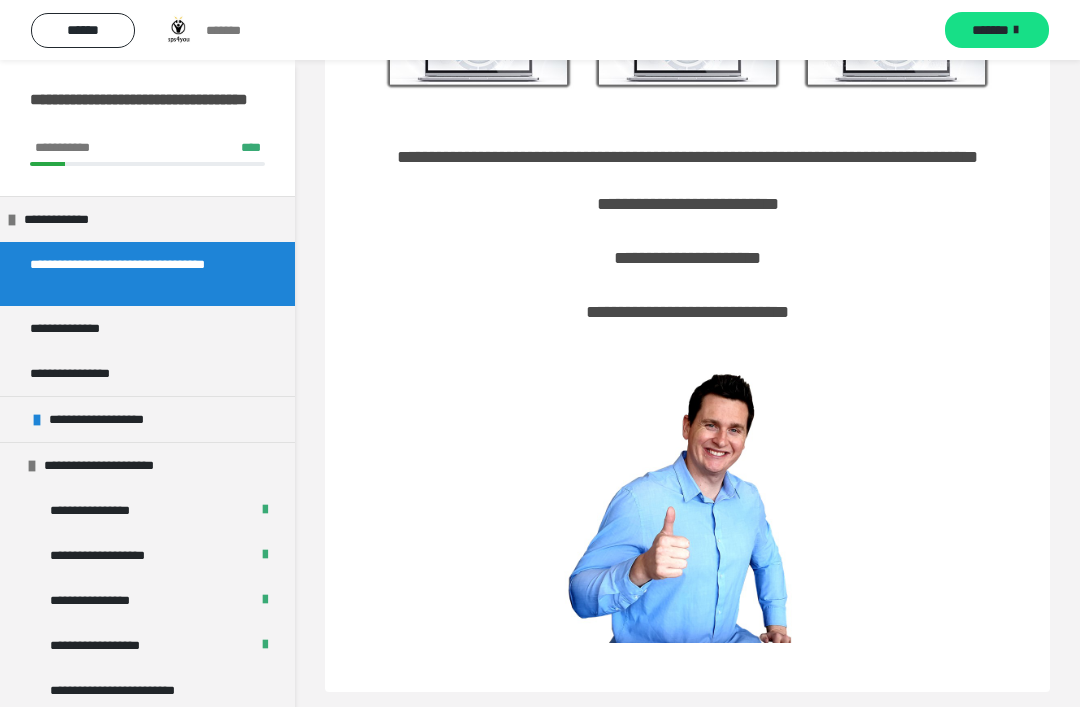 click on "**********" at bounding box center (138, 690) 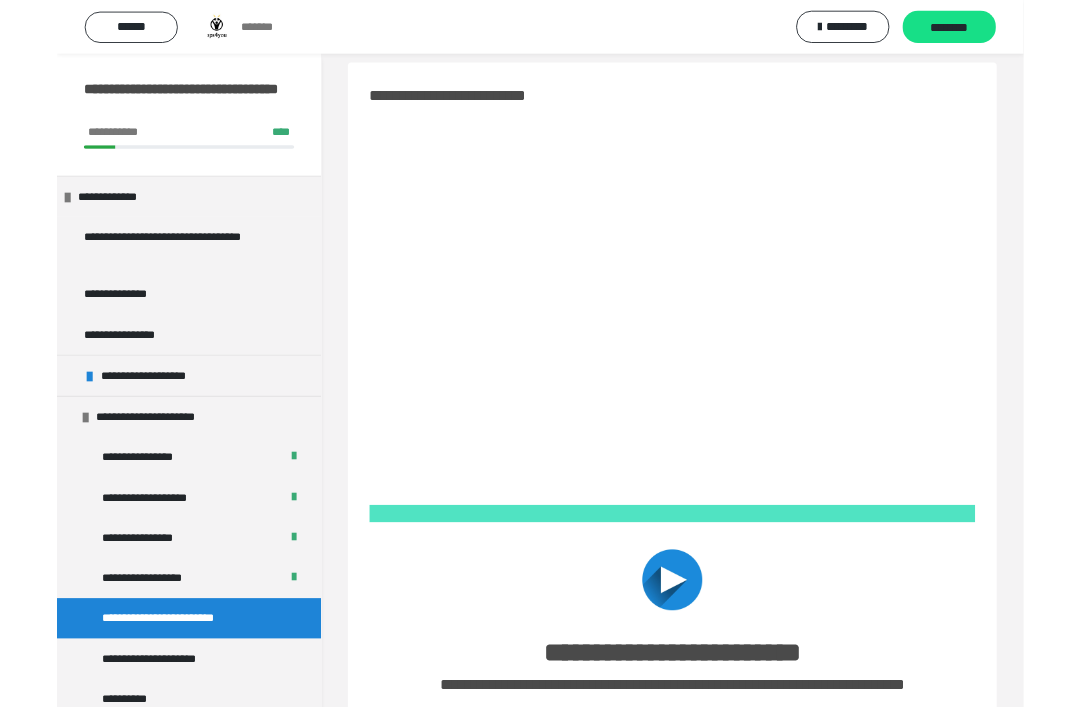 scroll, scrollTop: 10, scrollLeft: 0, axis: vertical 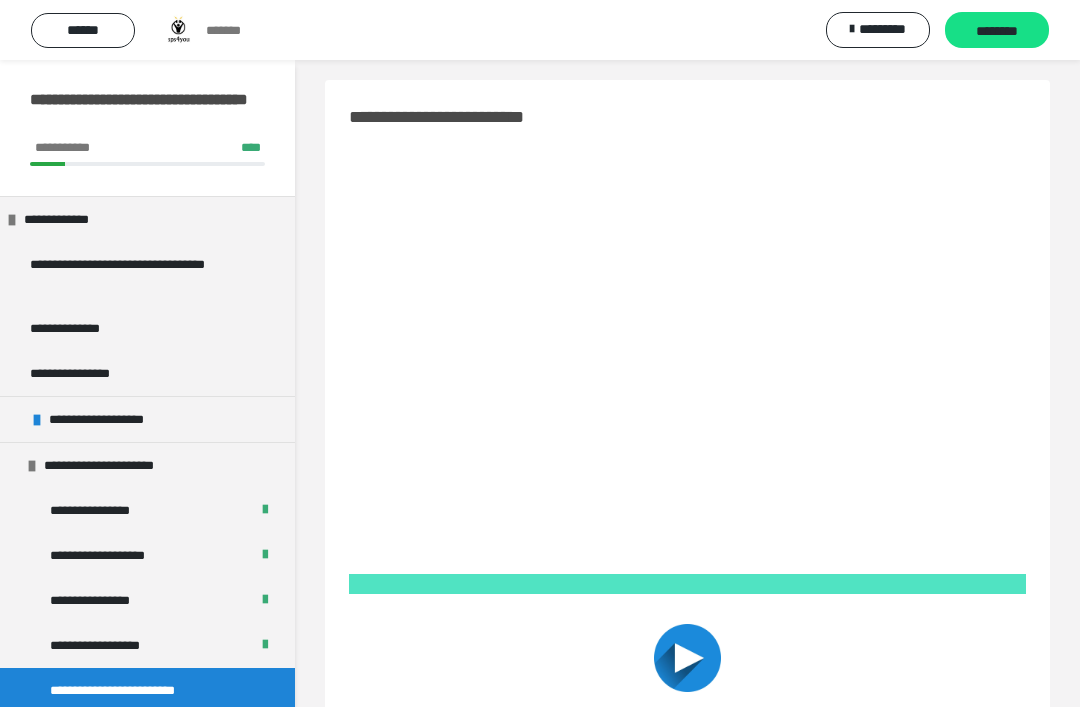 click on "********" at bounding box center (997, 31) 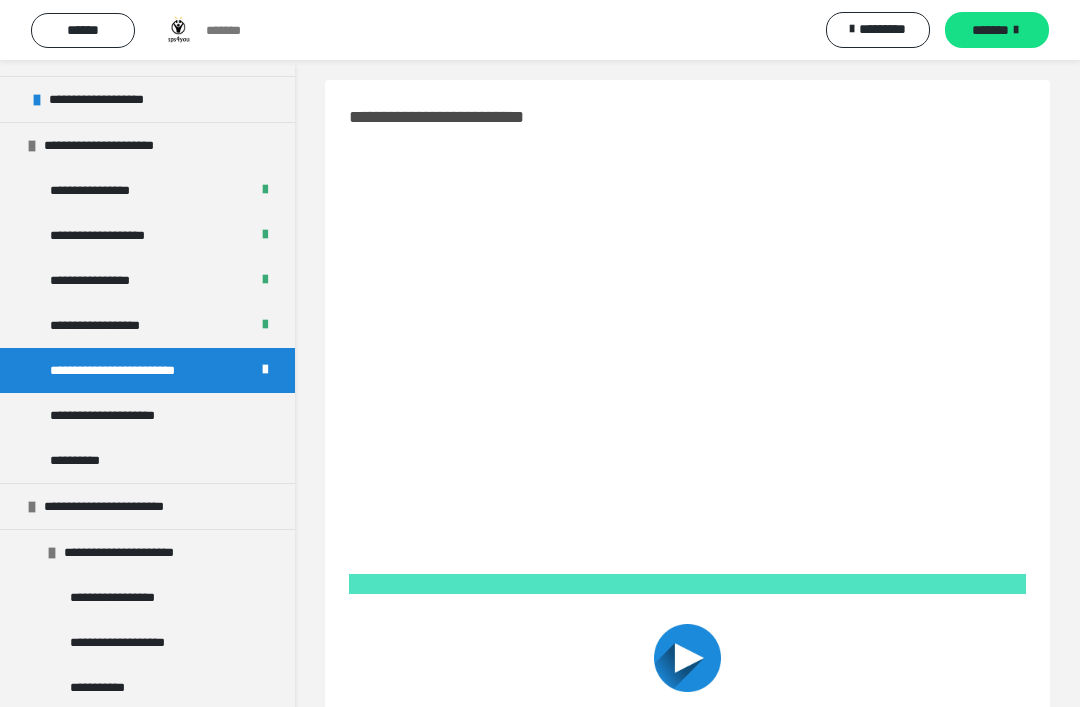 scroll, scrollTop: 315, scrollLeft: 0, axis: vertical 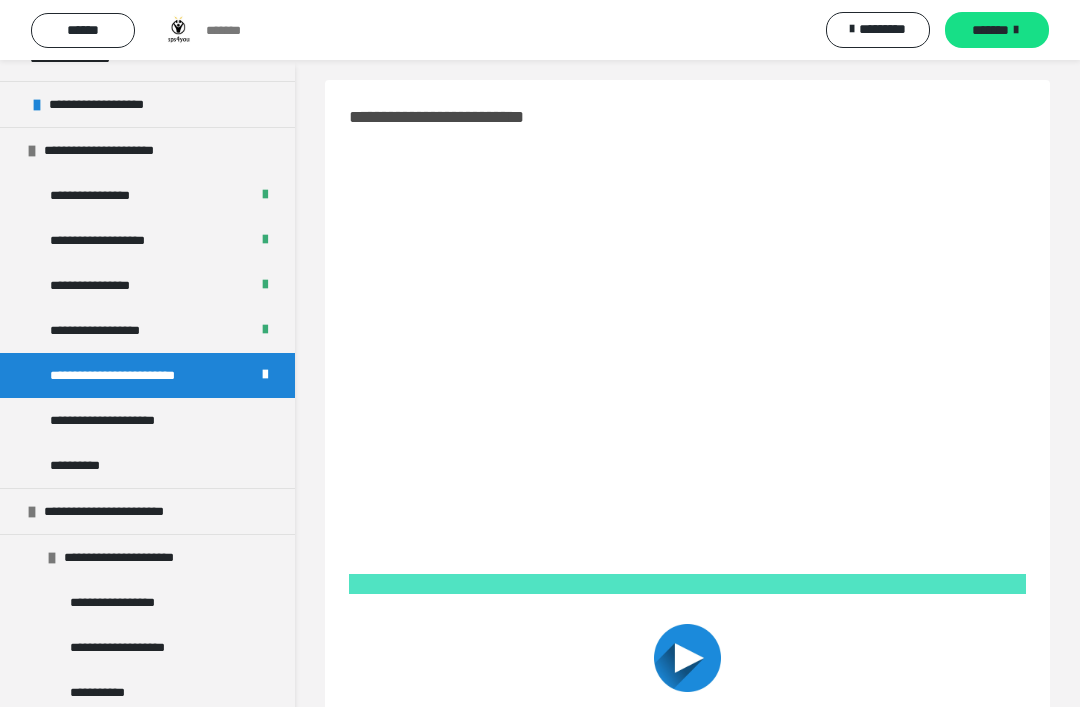 click on "**********" at bounding box center [147, 420] 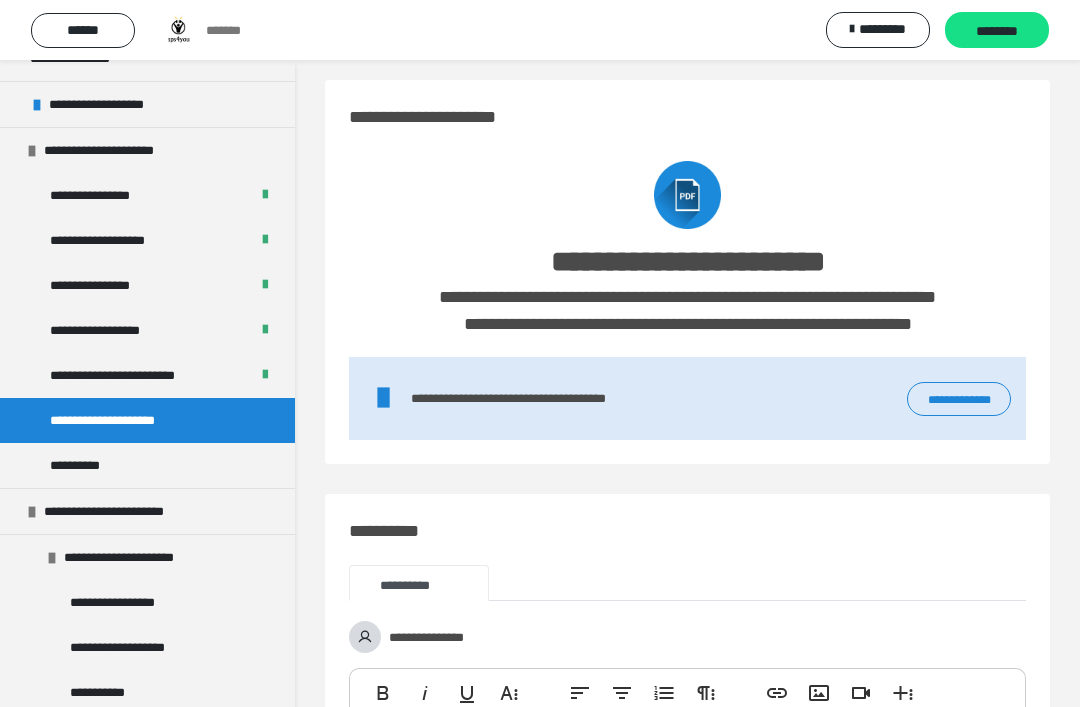 click on "********" at bounding box center (997, 31) 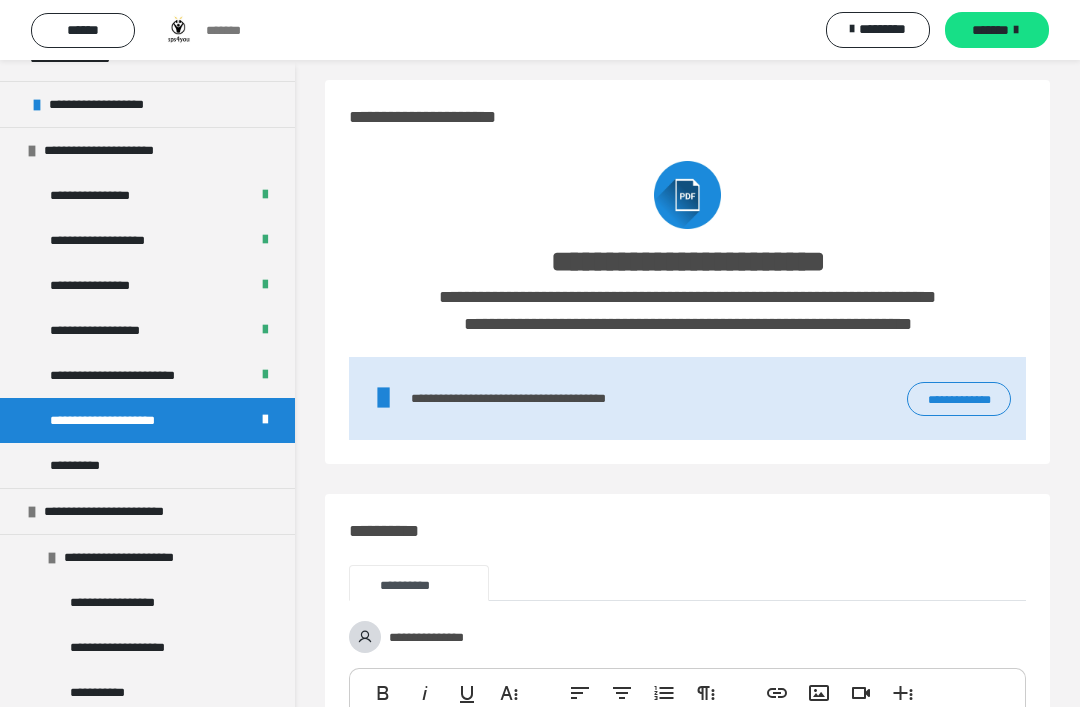 click on "**********" at bounding box center (147, 511) 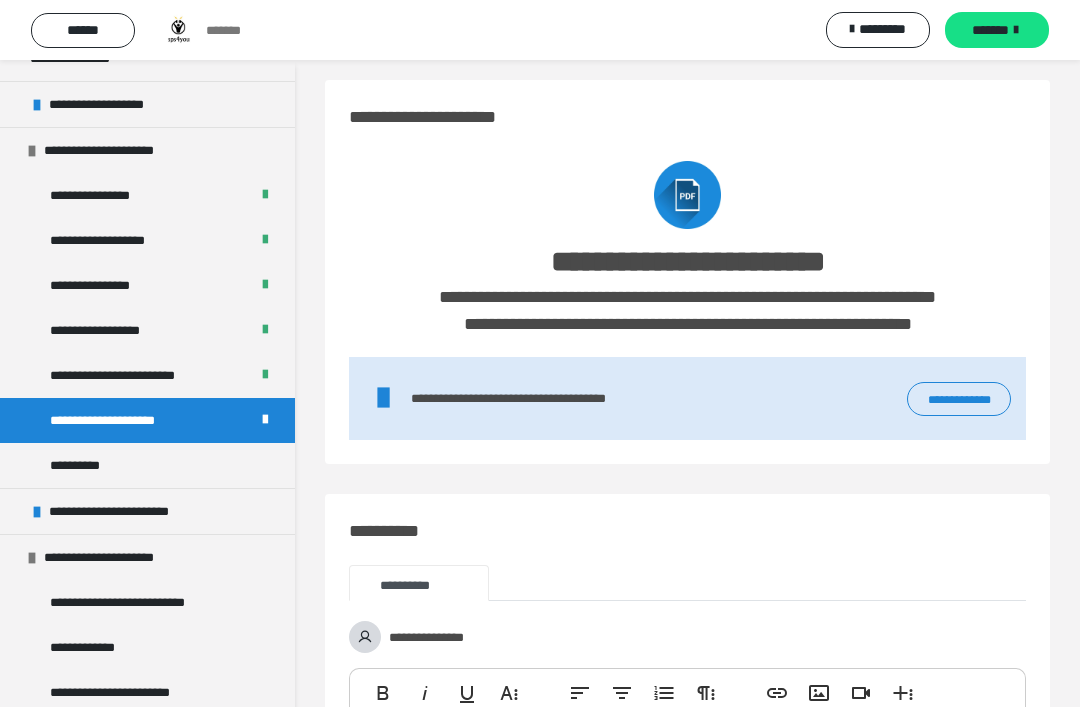 click on "**********" at bounding box center [147, 465] 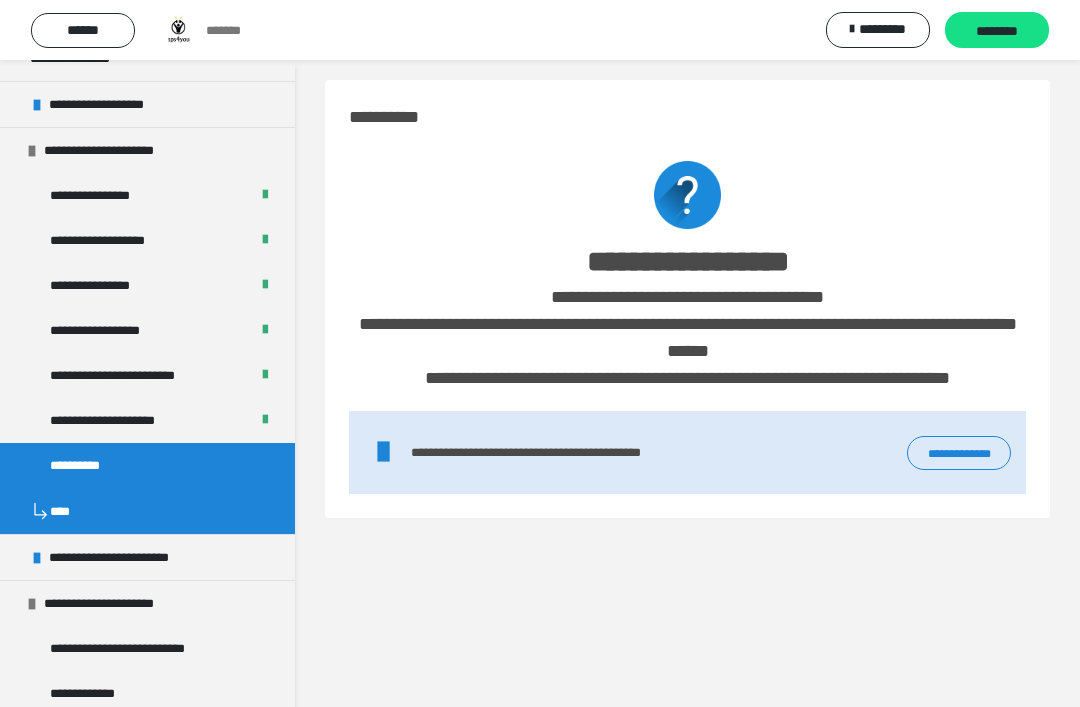 click on "**********" at bounding box center (688, 261) 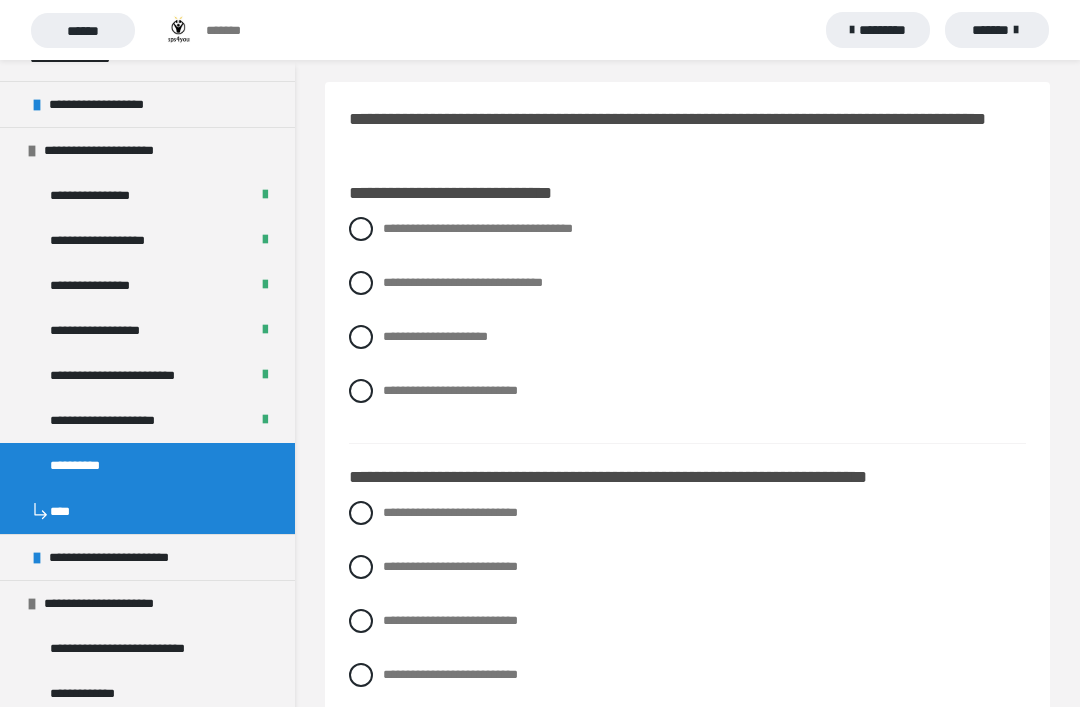 scroll, scrollTop: 5, scrollLeft: 0, axis: vertical 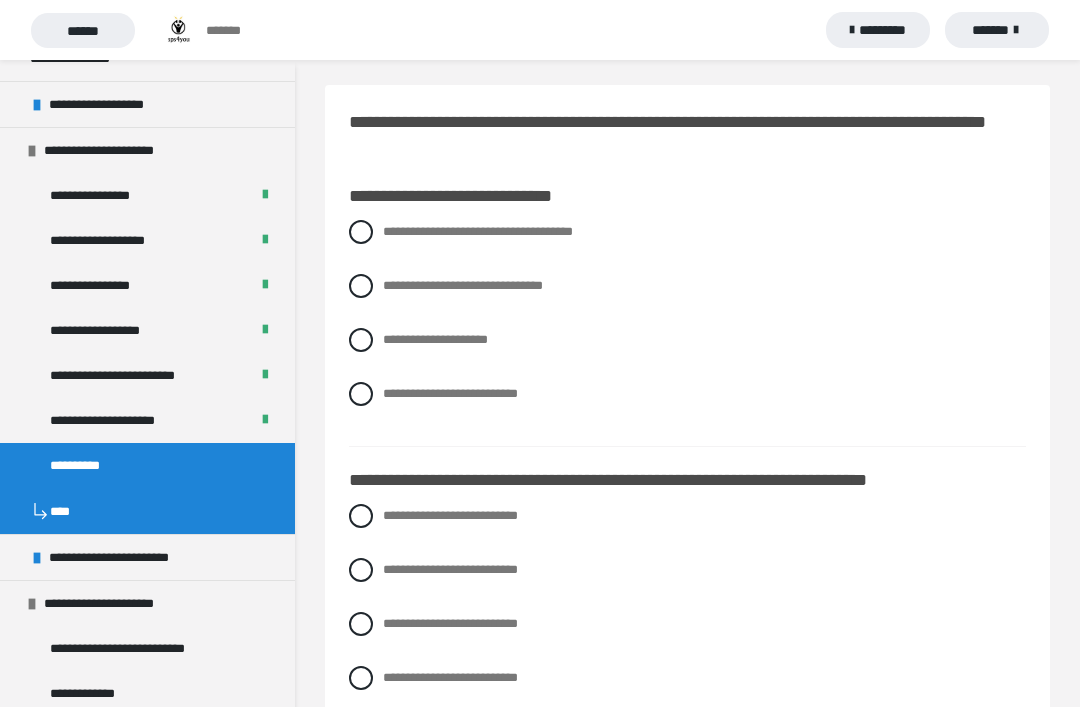 click at bounding box center [361, 394] 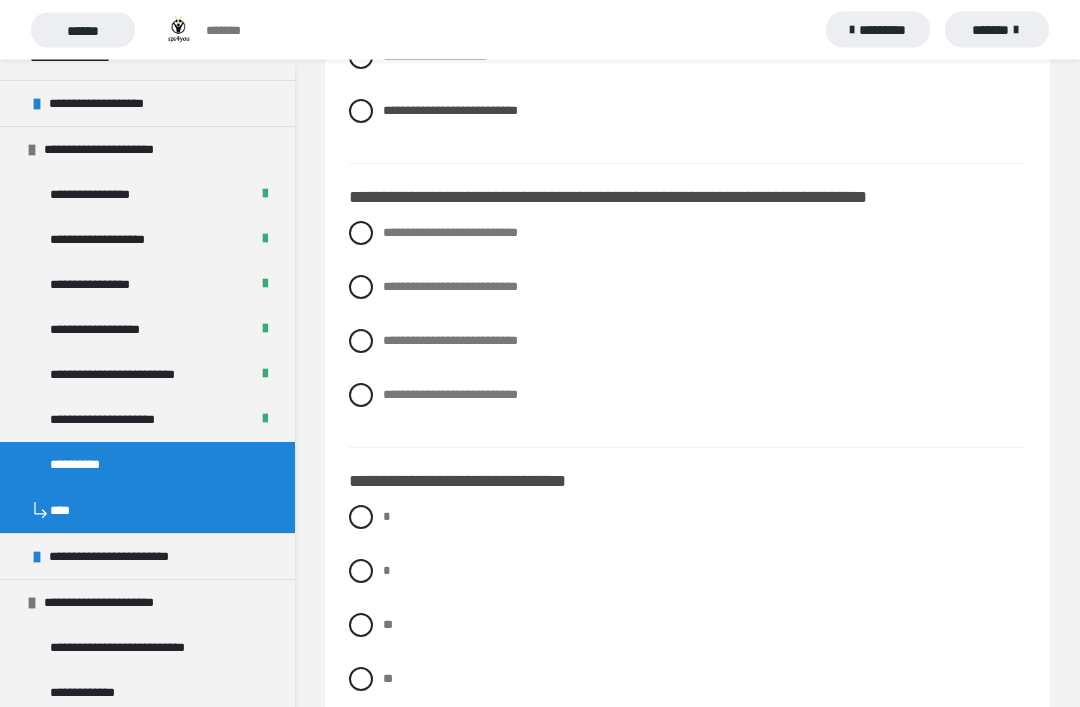 scroll, scrollTop: 288, scrollLeft: 0, axis: vertical 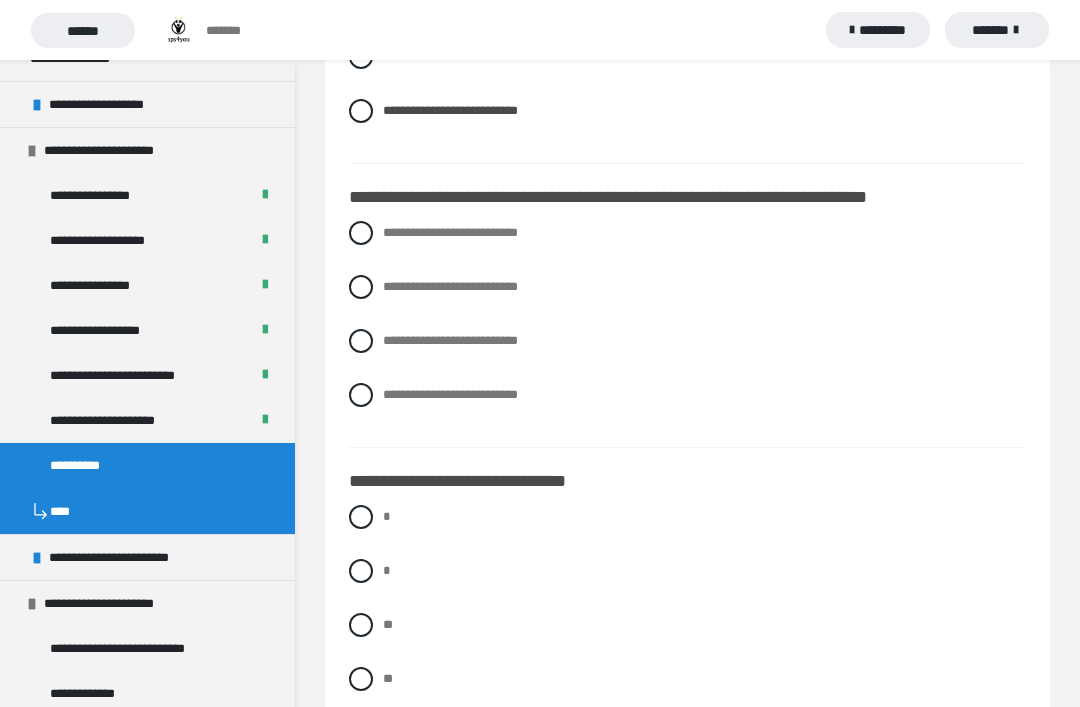 click at bounding box center (361, 233) 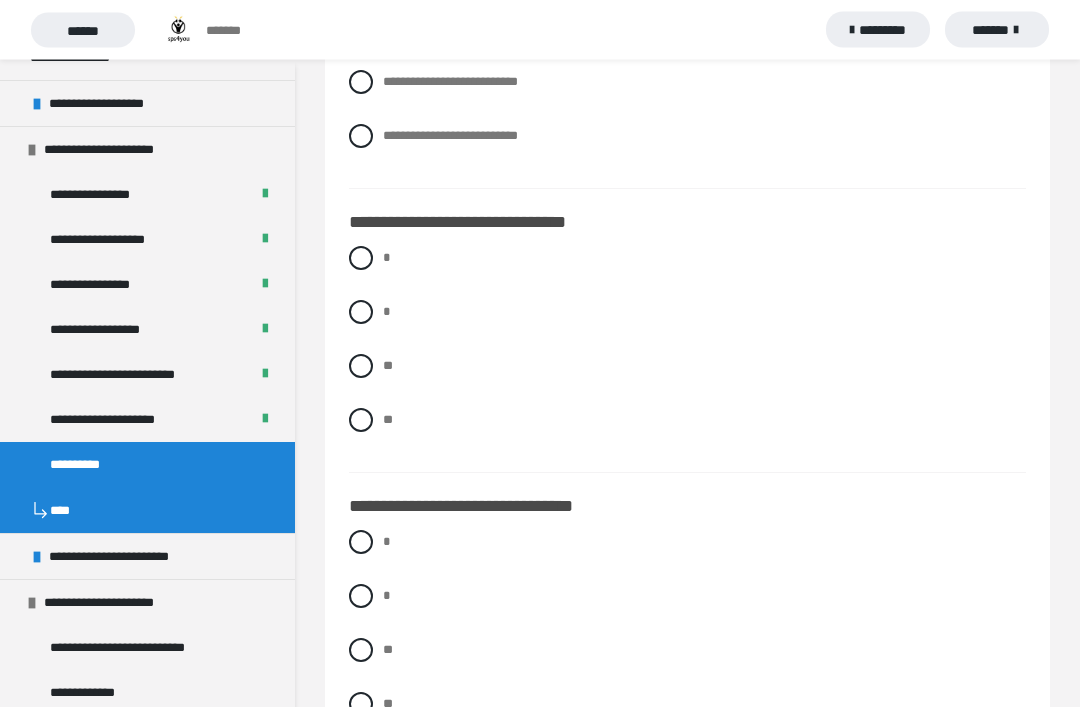 scroll, scrollTop: 549, scrollLeft: 0, axis: vertical 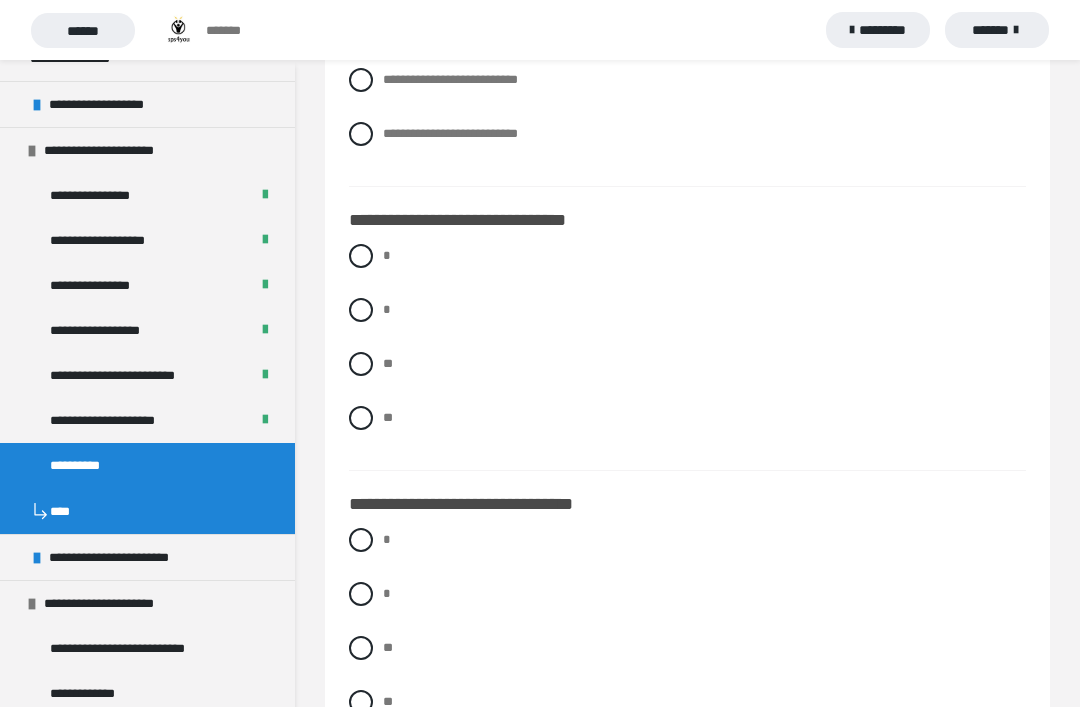 click at bounding box center [361, 310] 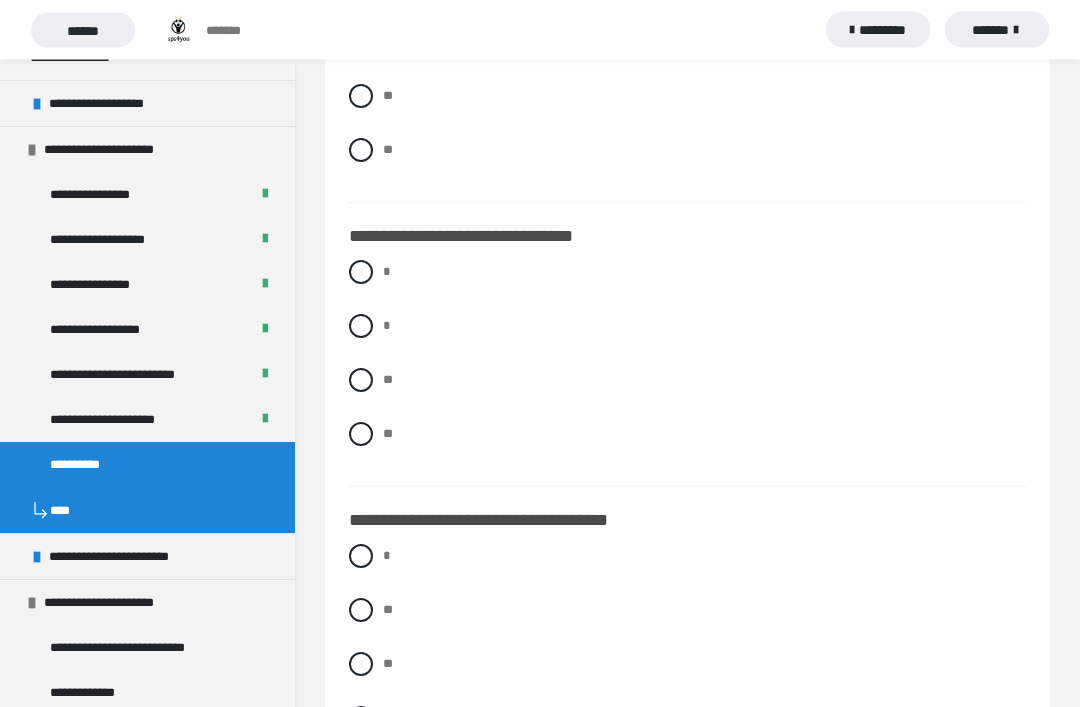 click at bounding box center (361, 381) 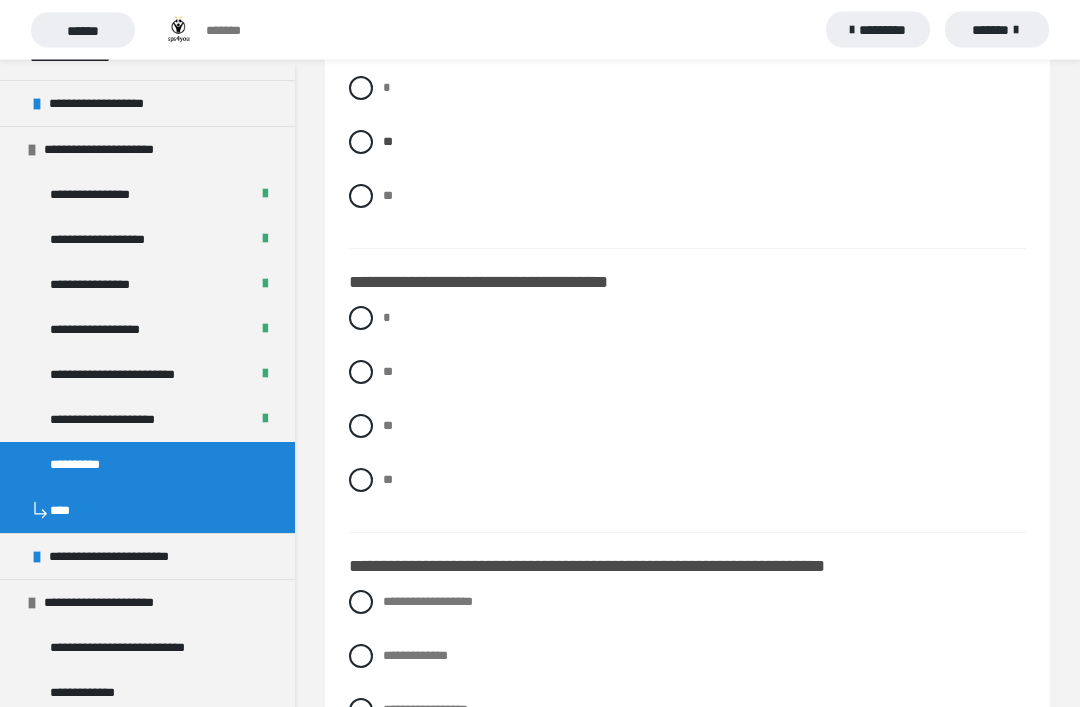 click at bounding box center [361, 427] 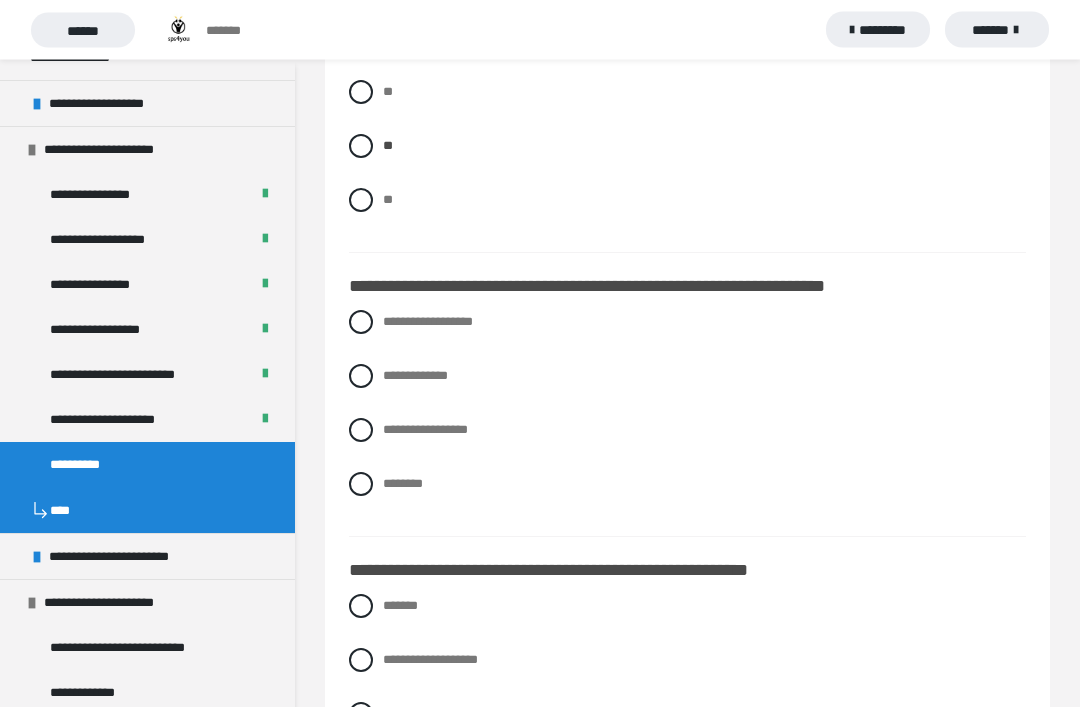 scroll, scrollTop: 1335, scrollLeft: 0, axis: vertical 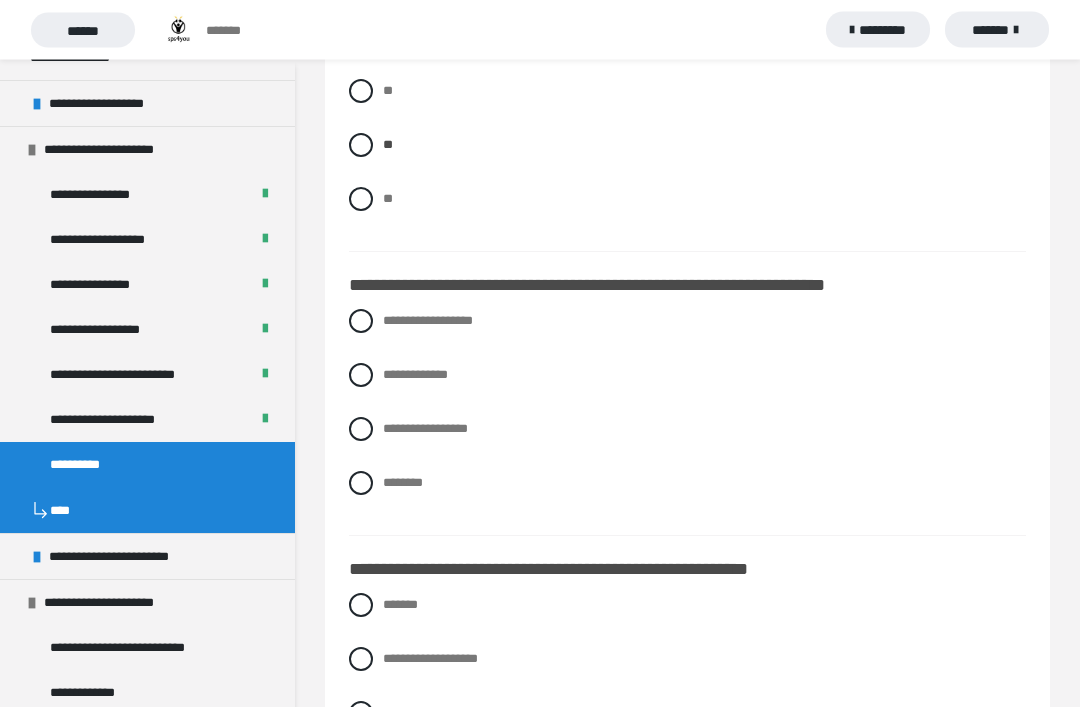 click on "**********" at bounding box center (687, 322) 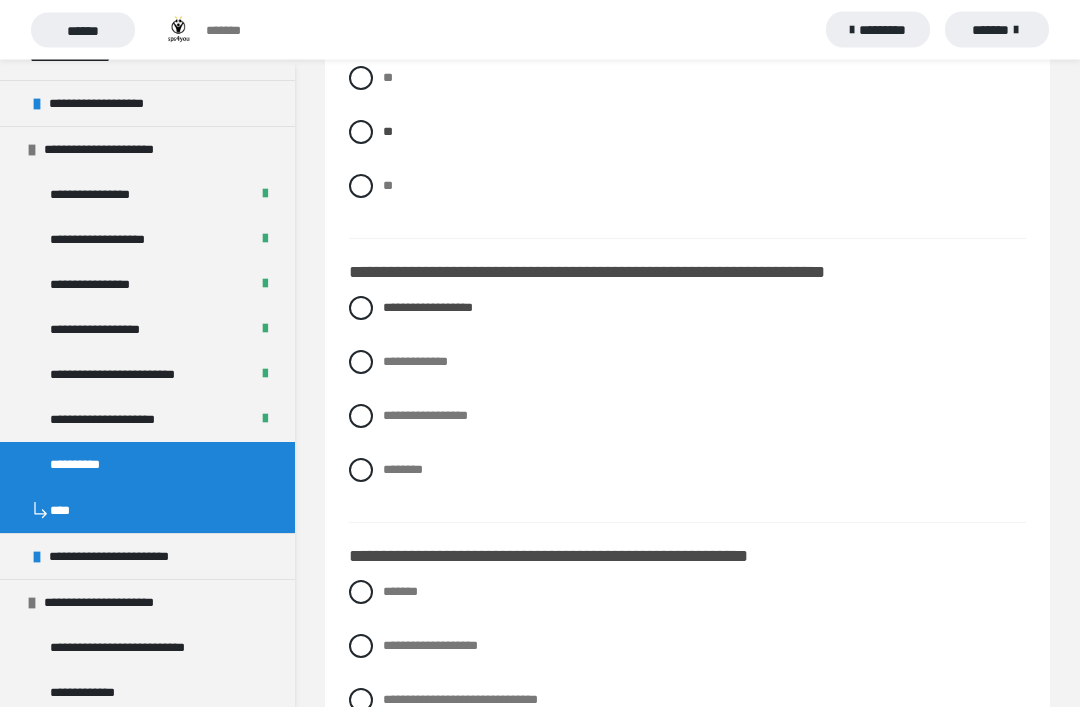 click on "**********" at bounding box center [687, 363] 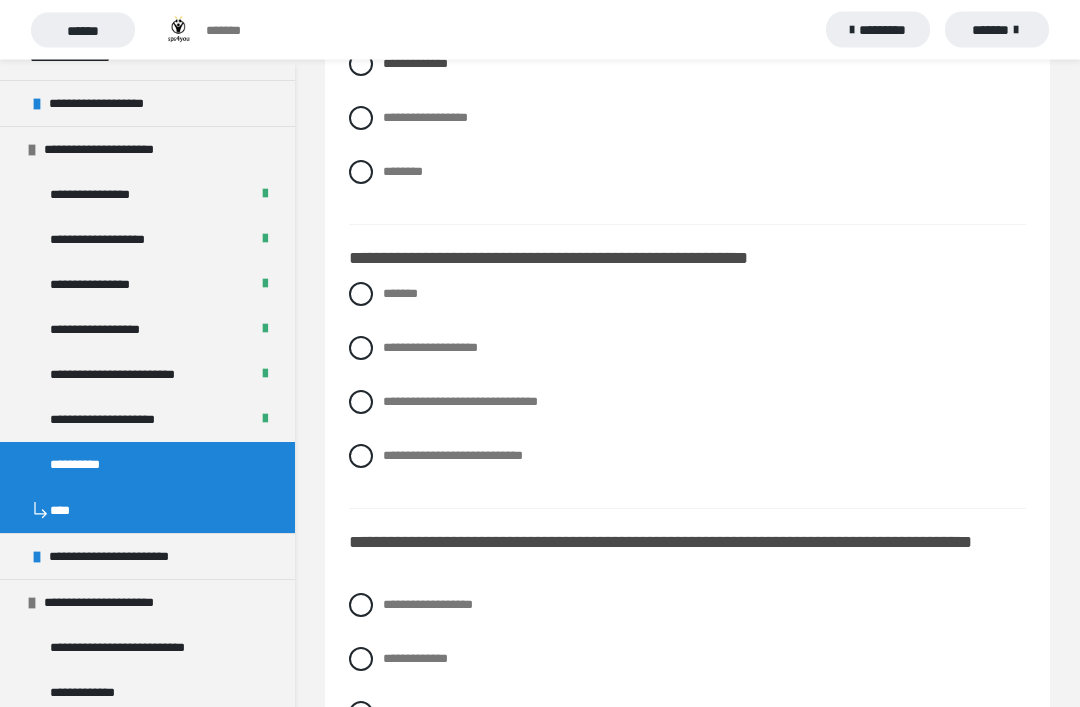 scroll, scrollTop: 1661, scrollLeft: 0, axis: vertical 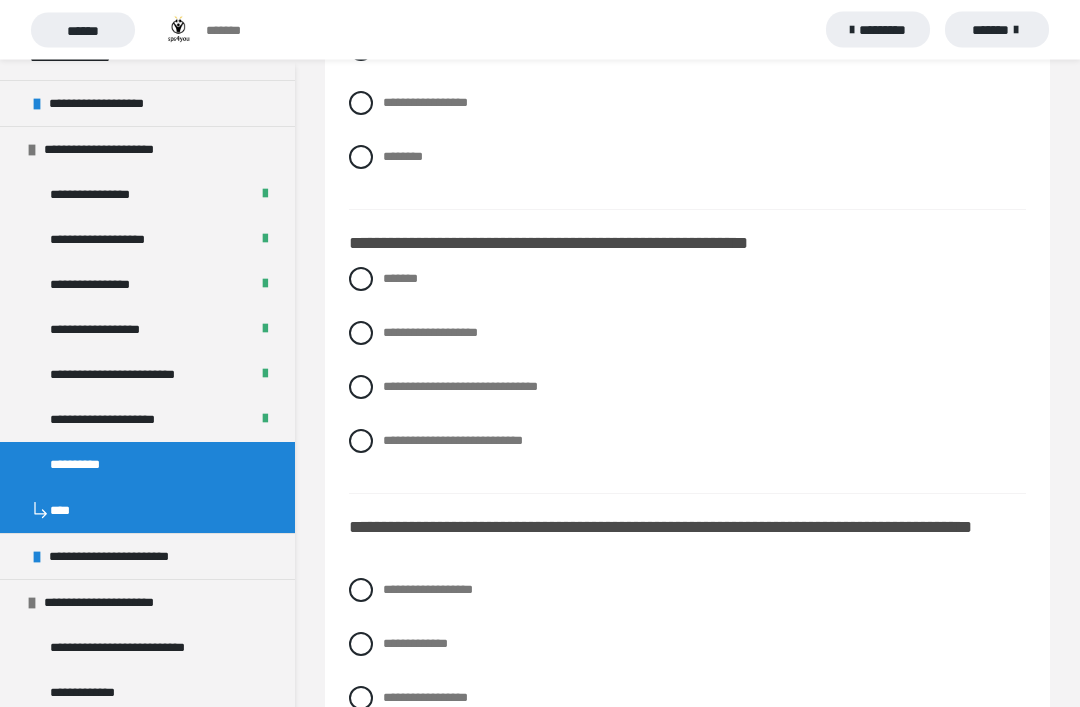 click on "*******" at bounding box center [687, 280] 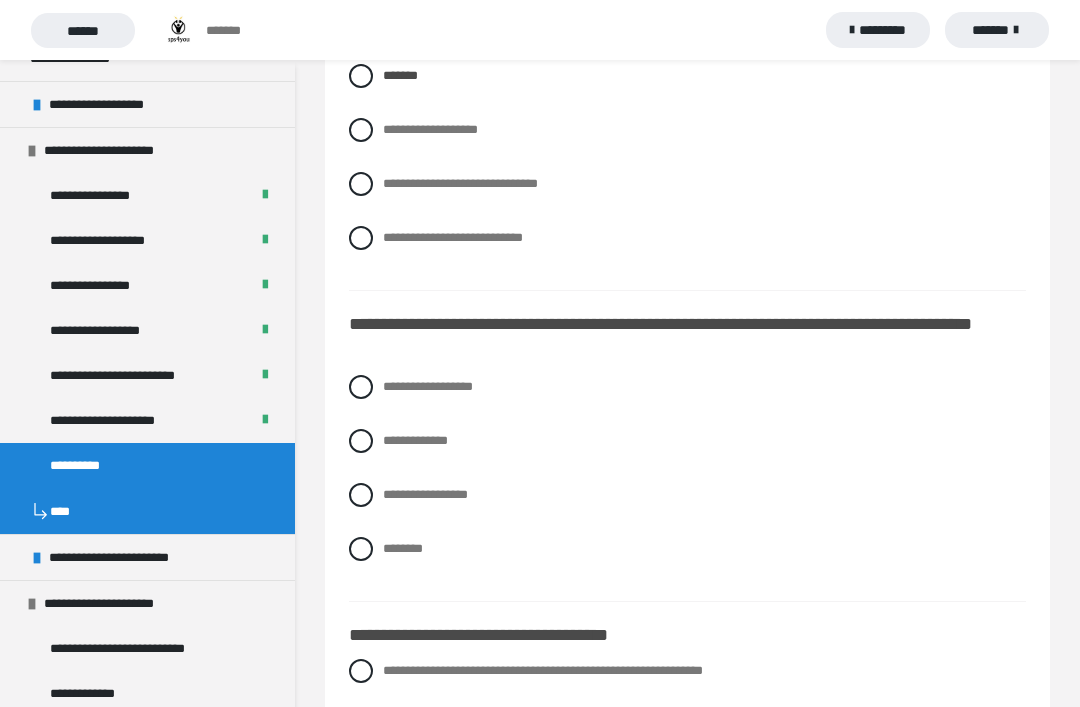 scroll, scrollTop: 1873, scrollLeft: 0, axis: vertical 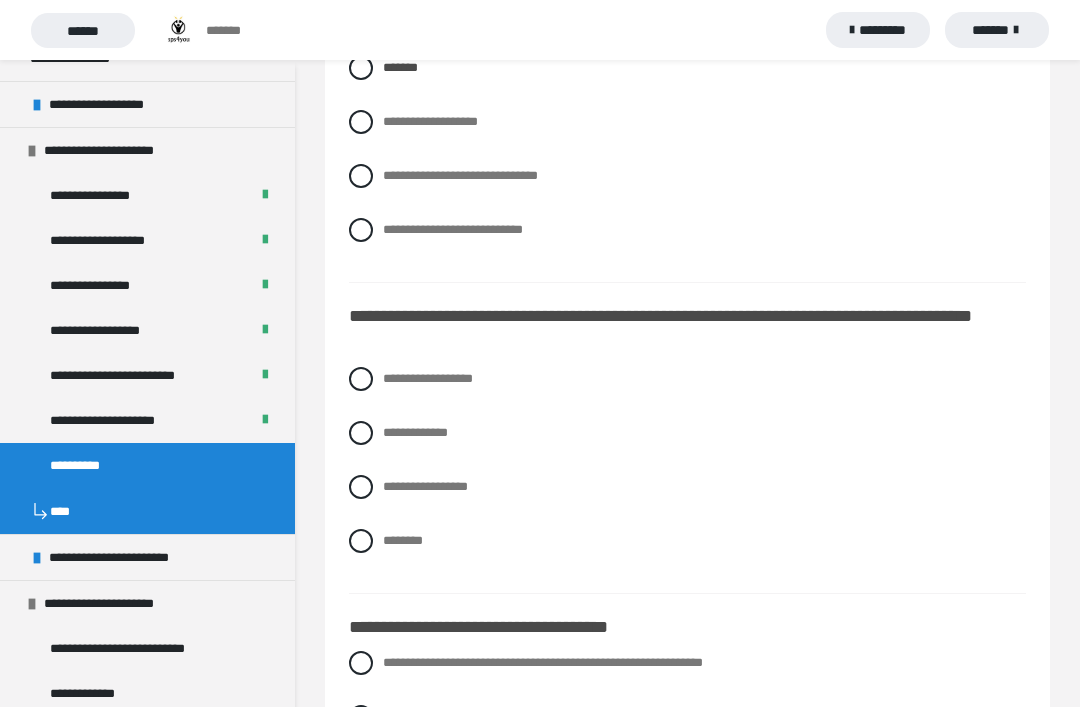 click at bounding box center (361, 487) 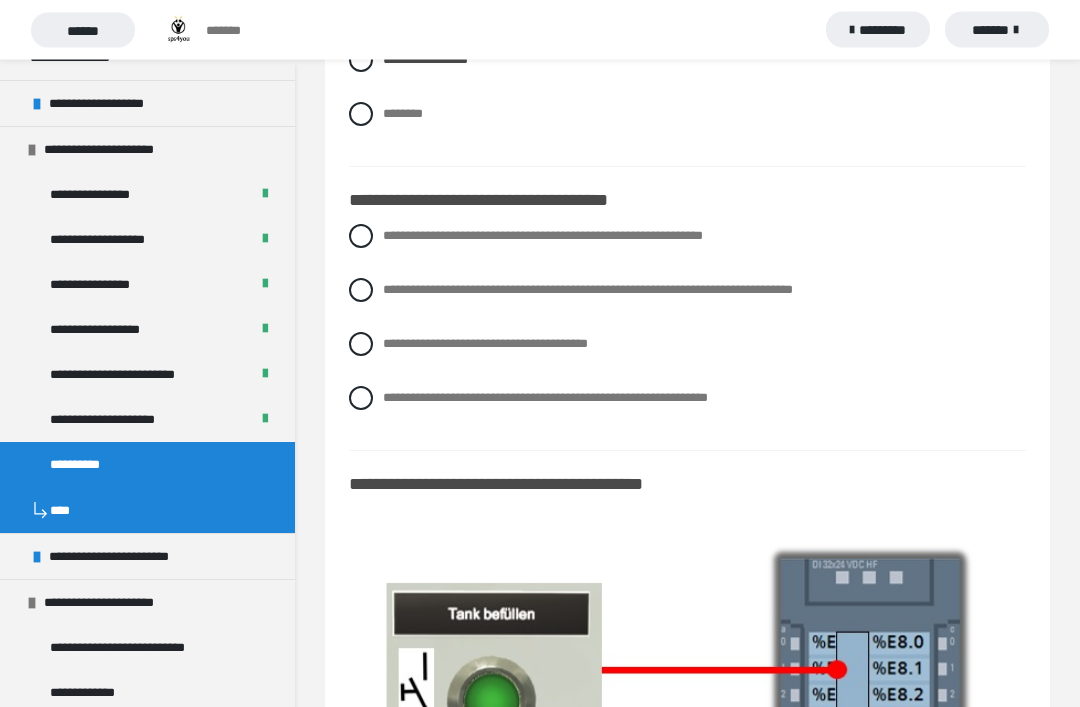 scroll, scrollTop: 2293, scrollLeft: 0, axis: vertical 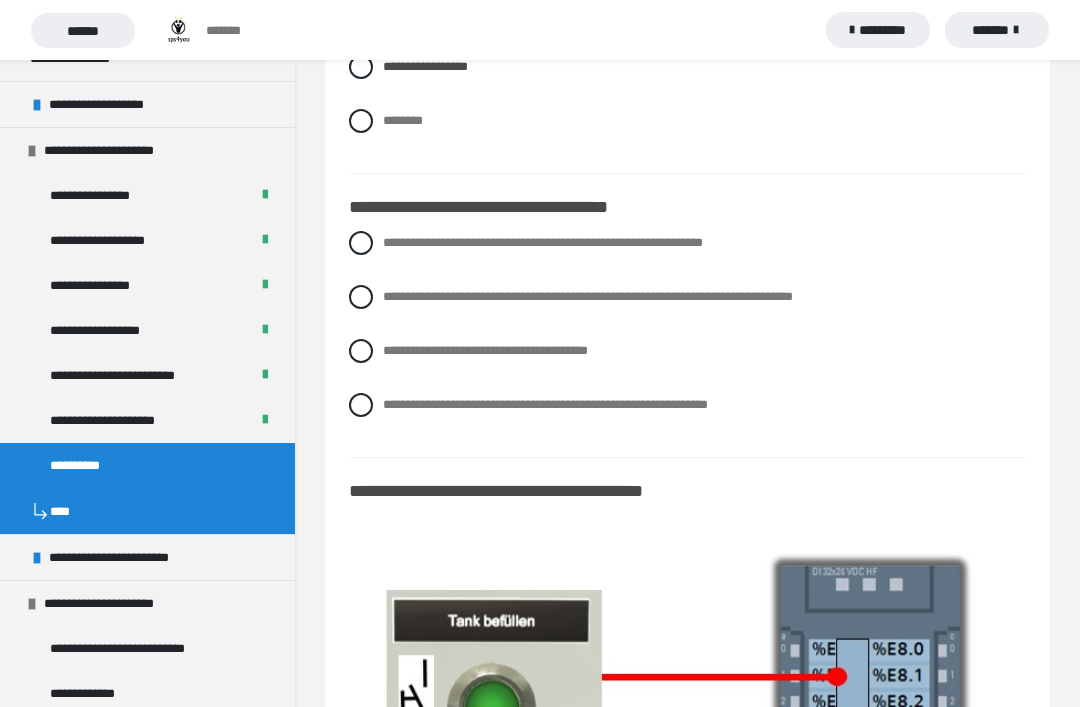 click on "**********" at bounding box center [687, 297] 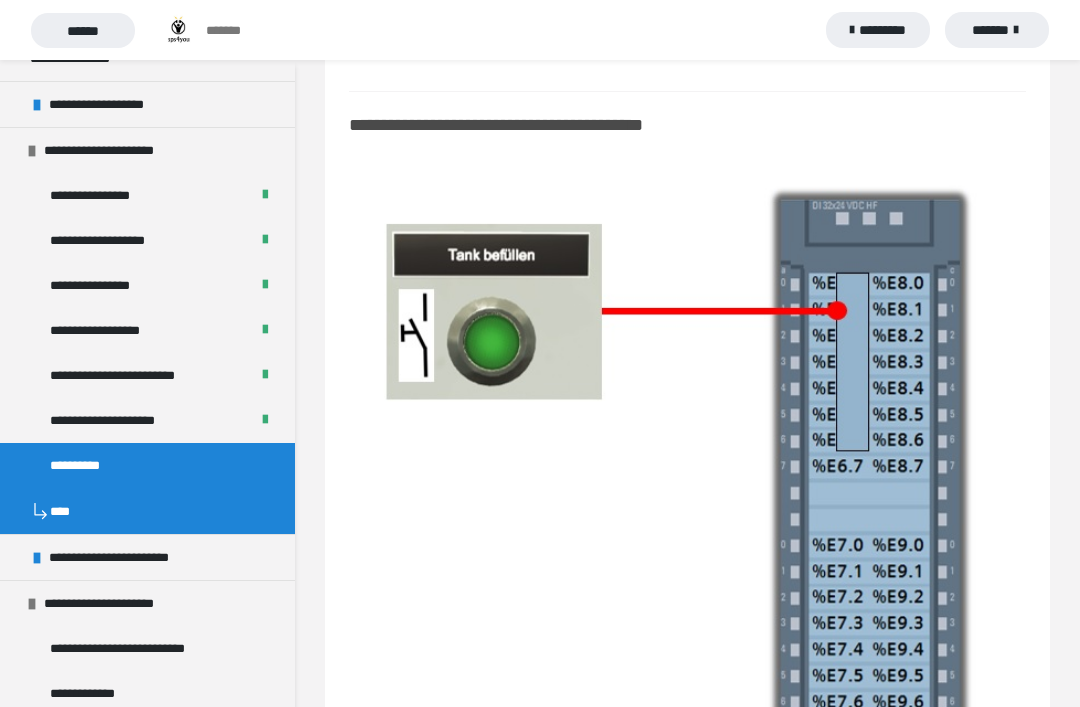 scroll, scrollTop: 2652, scrollLeft: 0, axis: vertical 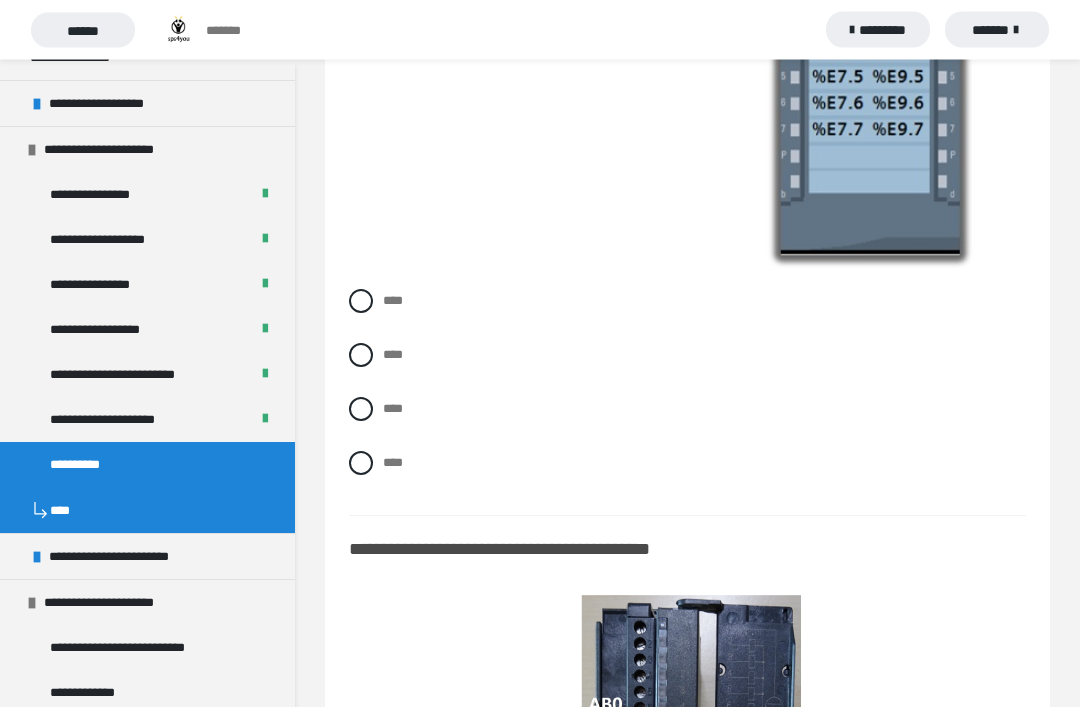 click at bounding box center (361, 356) 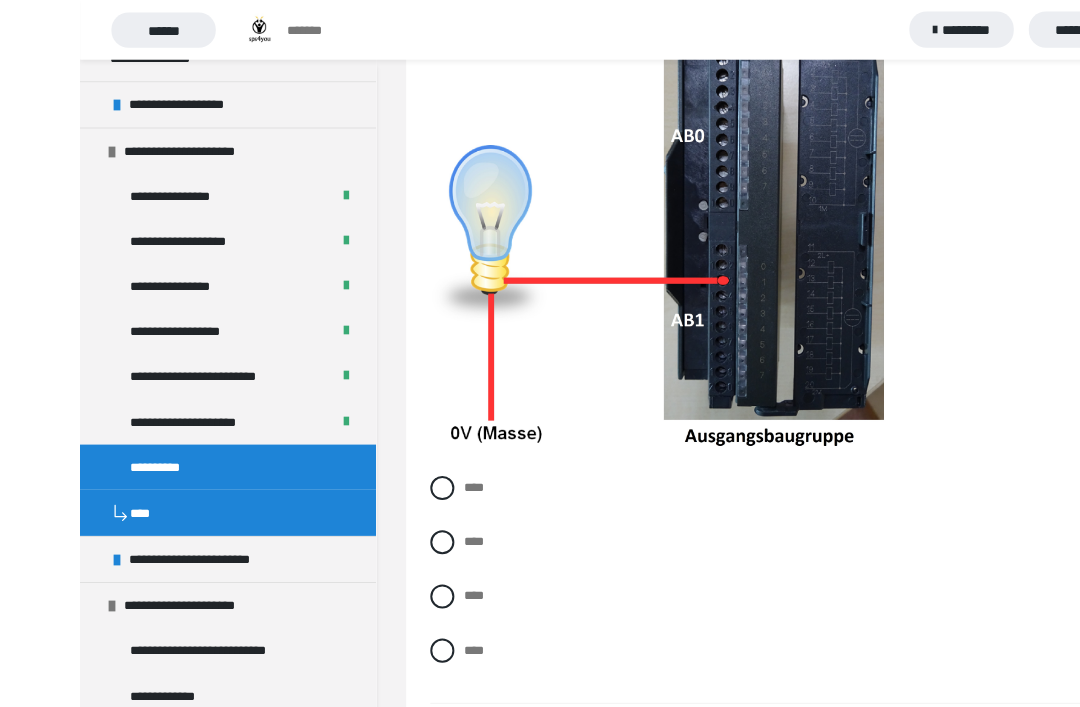 scroll, scrollTop: 3827, scrollLeft: 0, axis: vertical 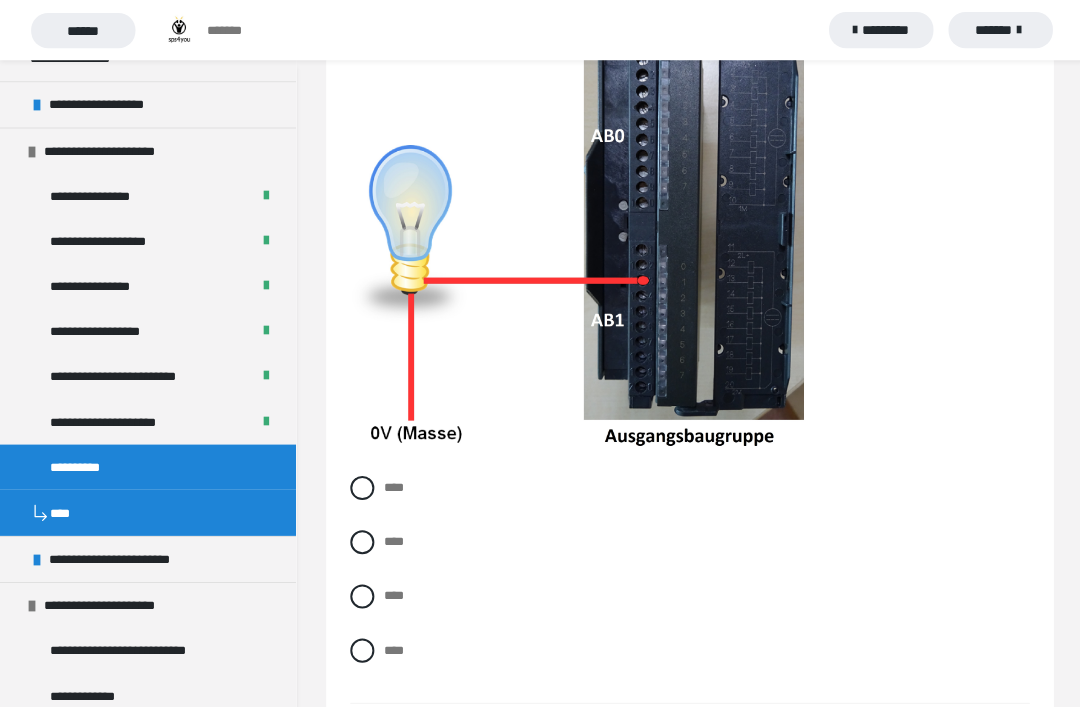 click at bounding box center [361, 594] 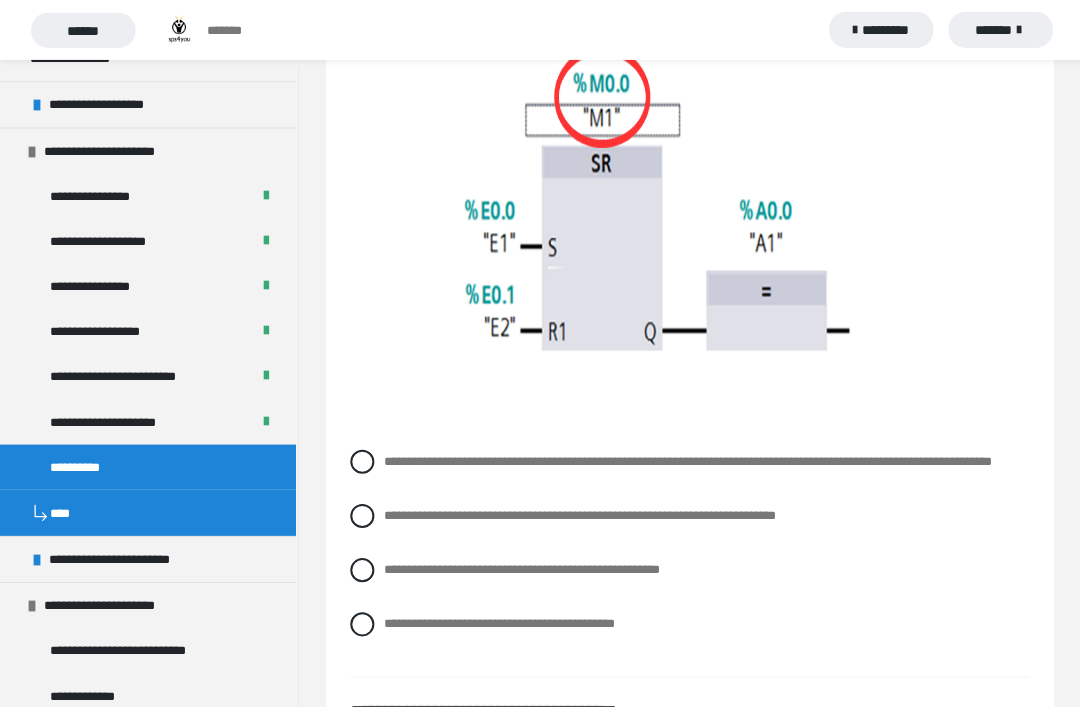 scroll, scrollTop: 4594, scrollLeft: 0, axis: vertical 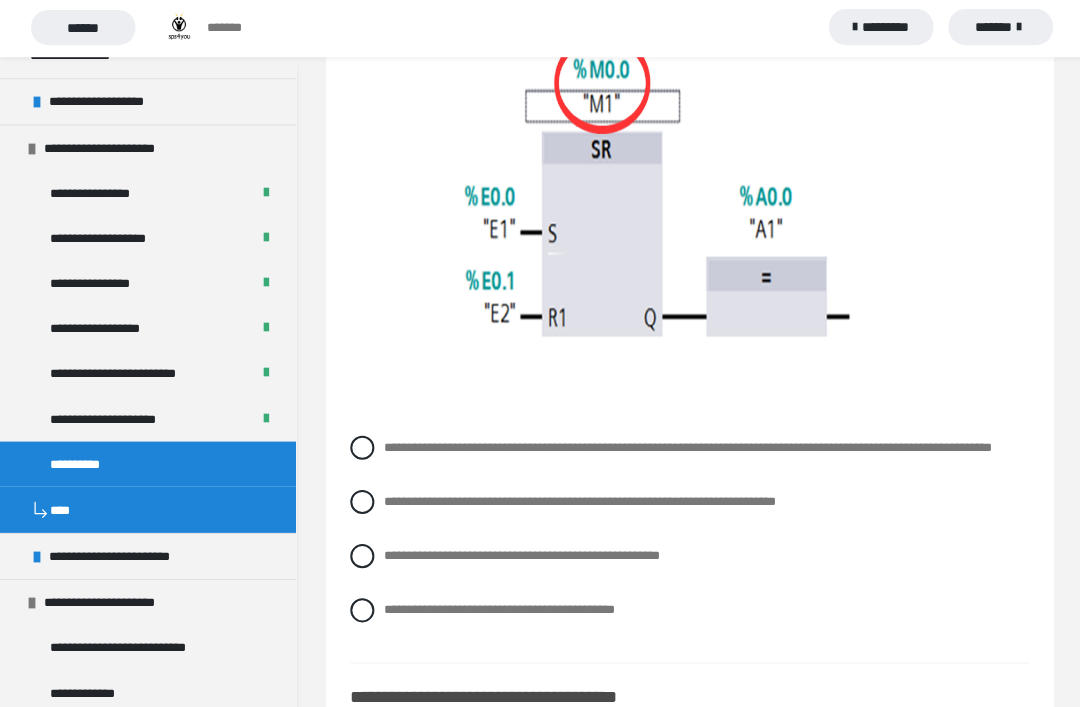 click at bounding box center (361, 449) 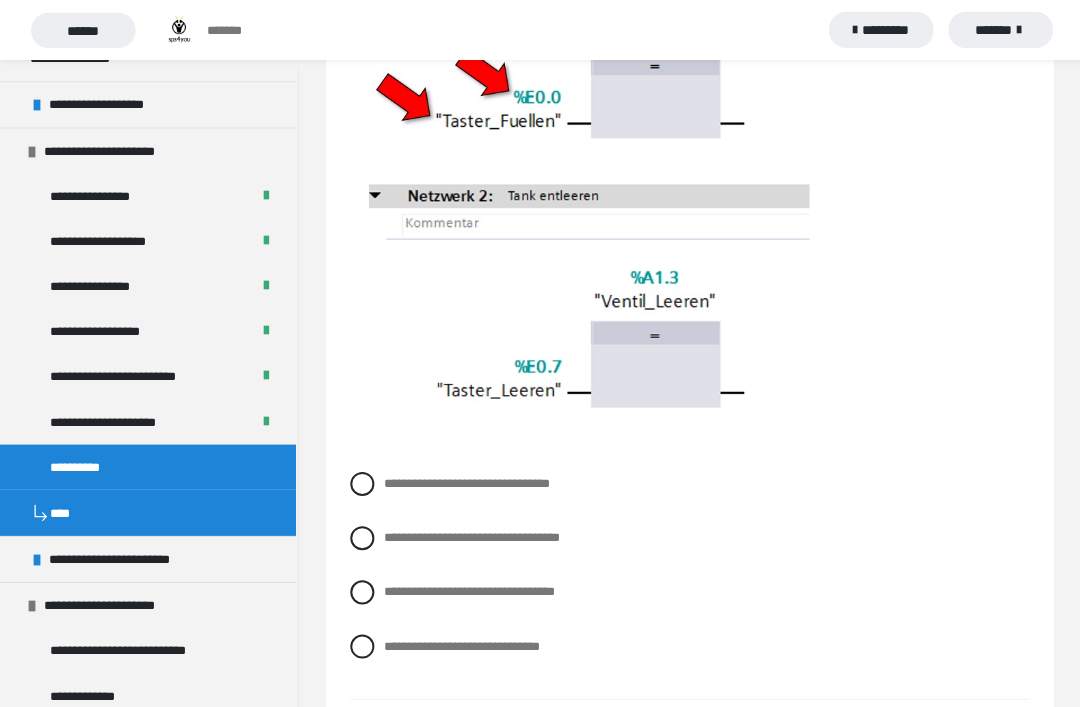 scroll, scrollTop: 5433, scrollLeft: 0, axis: vertical 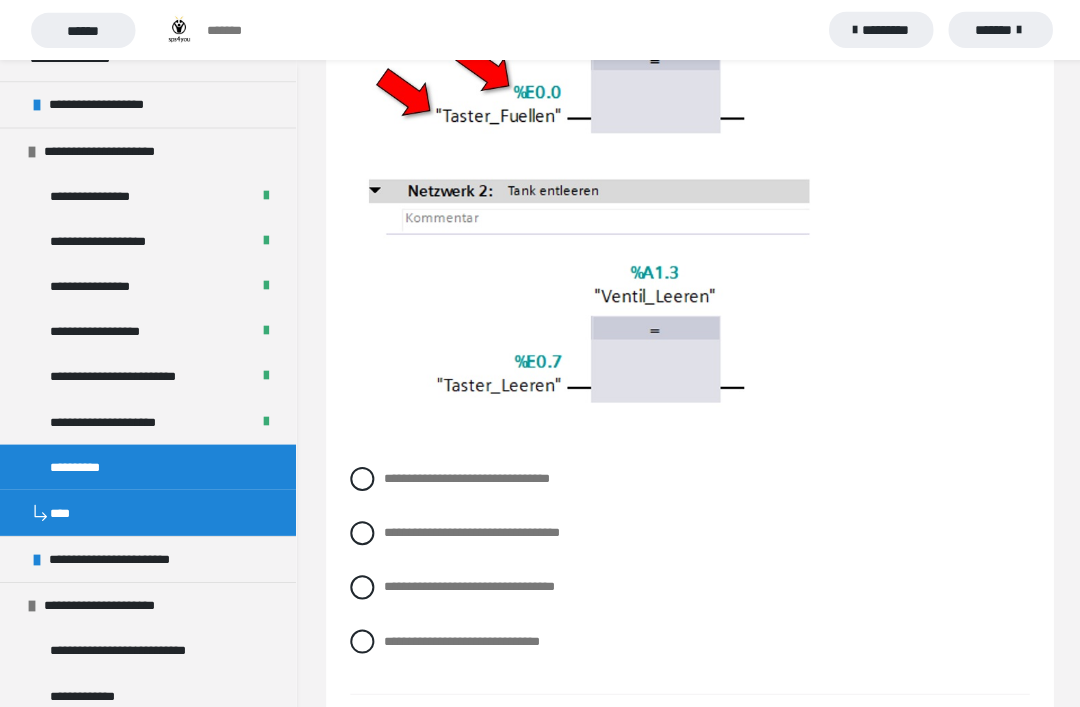 click at bounding box center (361, 477) 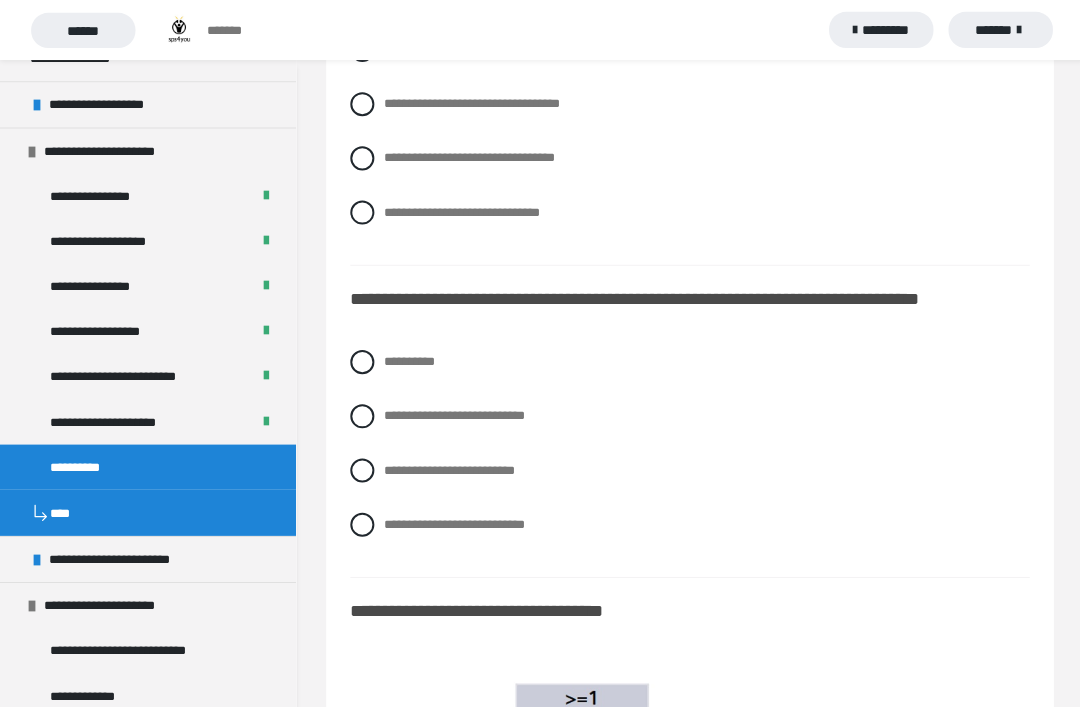 scroll, scrollTop: 5861, scrollLeft: 0, axis: vertical 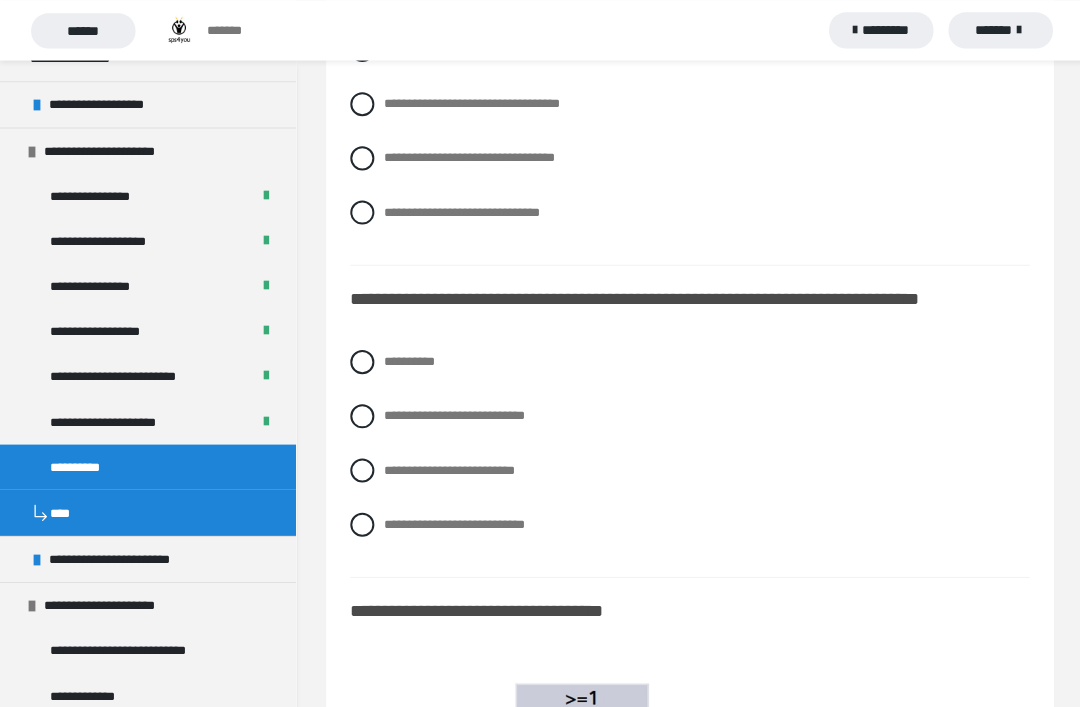 click at bounding box center (361, 414) 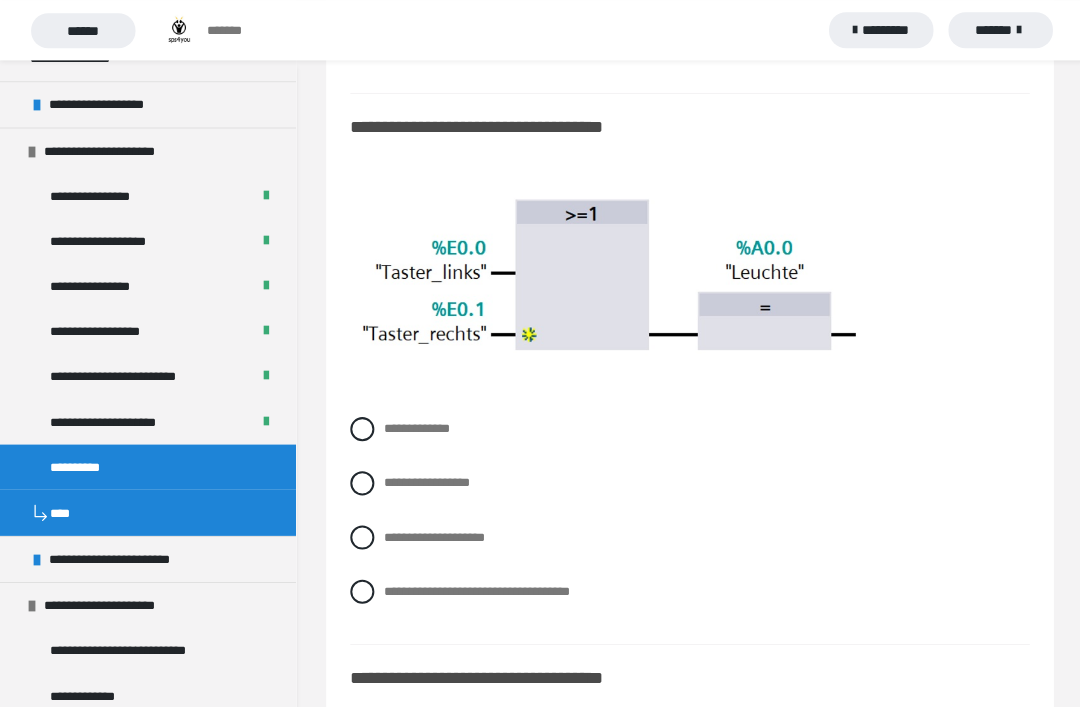 scroll, scrollTop: 6358, scrollLeft: 0, axis: vertical 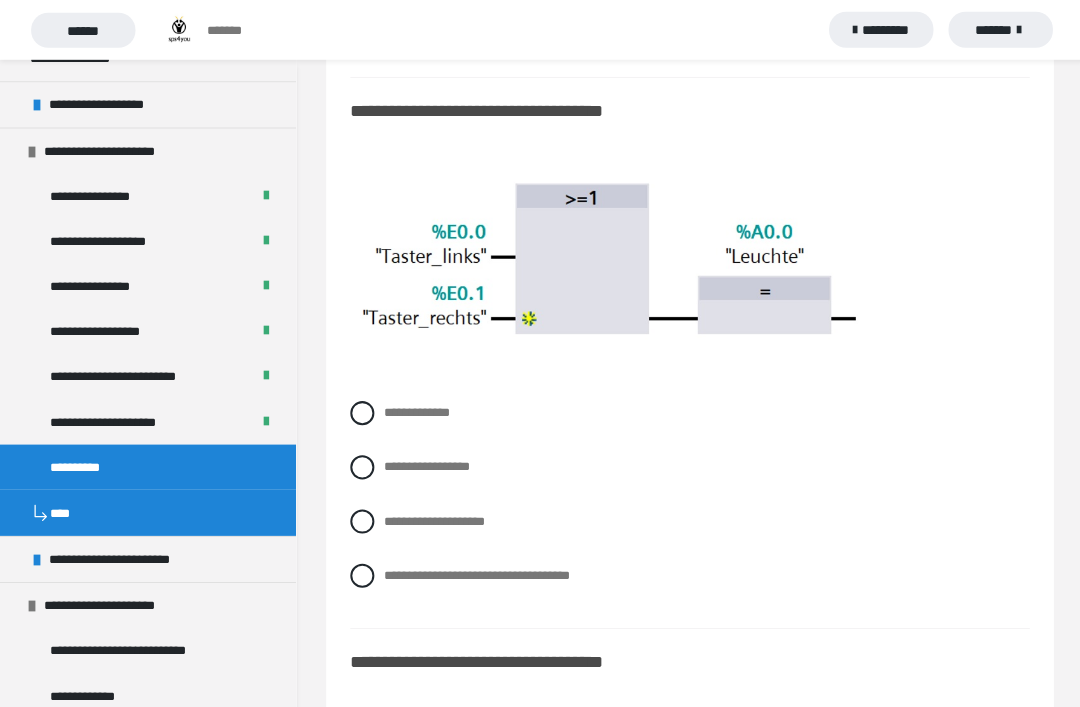 click at bounding box center [361, 412] 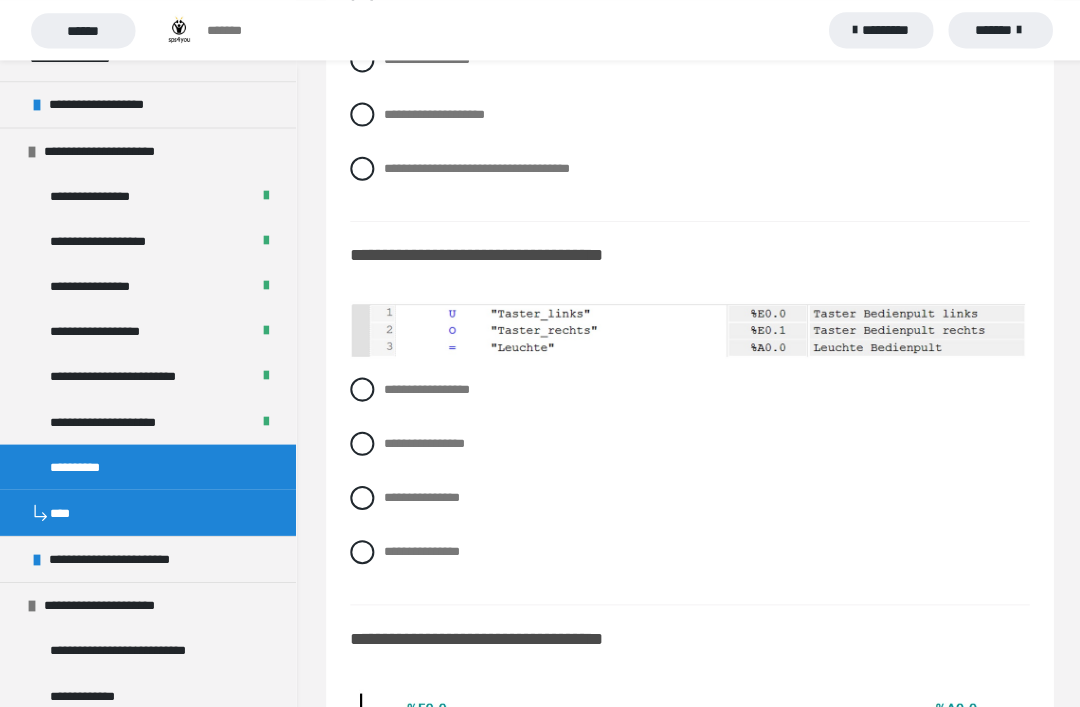 scroll, scrollTop: 6762, scrollLeft: 0, axis: vertical 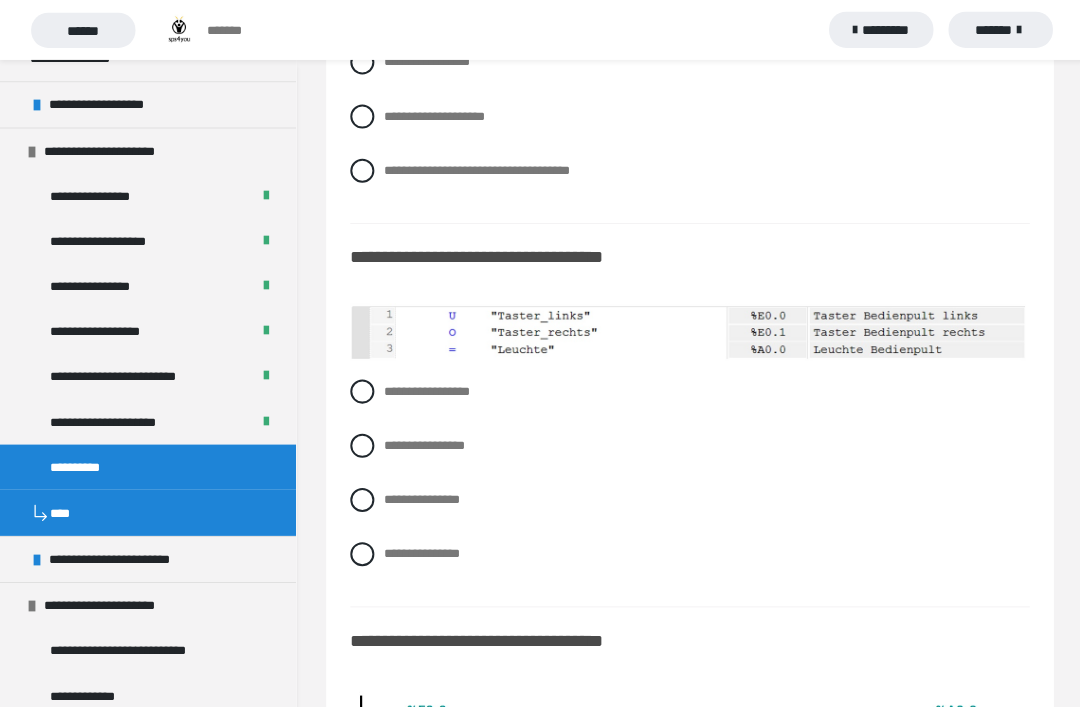 click at bounding box center [361, 498] 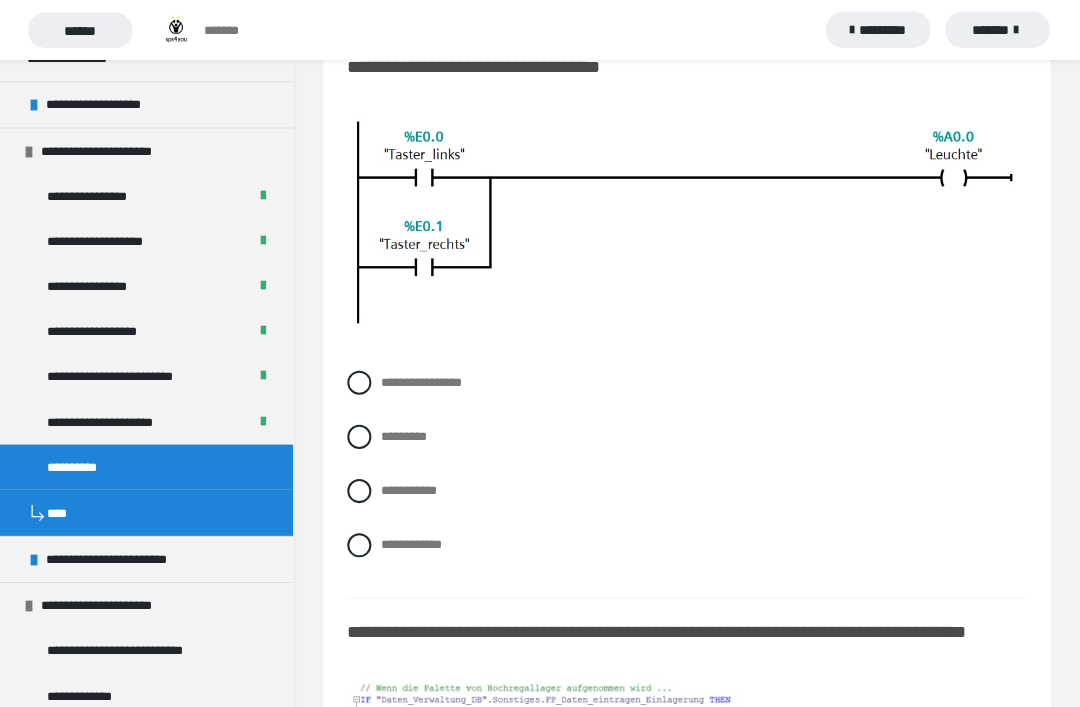 scroll, scrollTop: 7337, scrollLeft: 0, axis: vertical 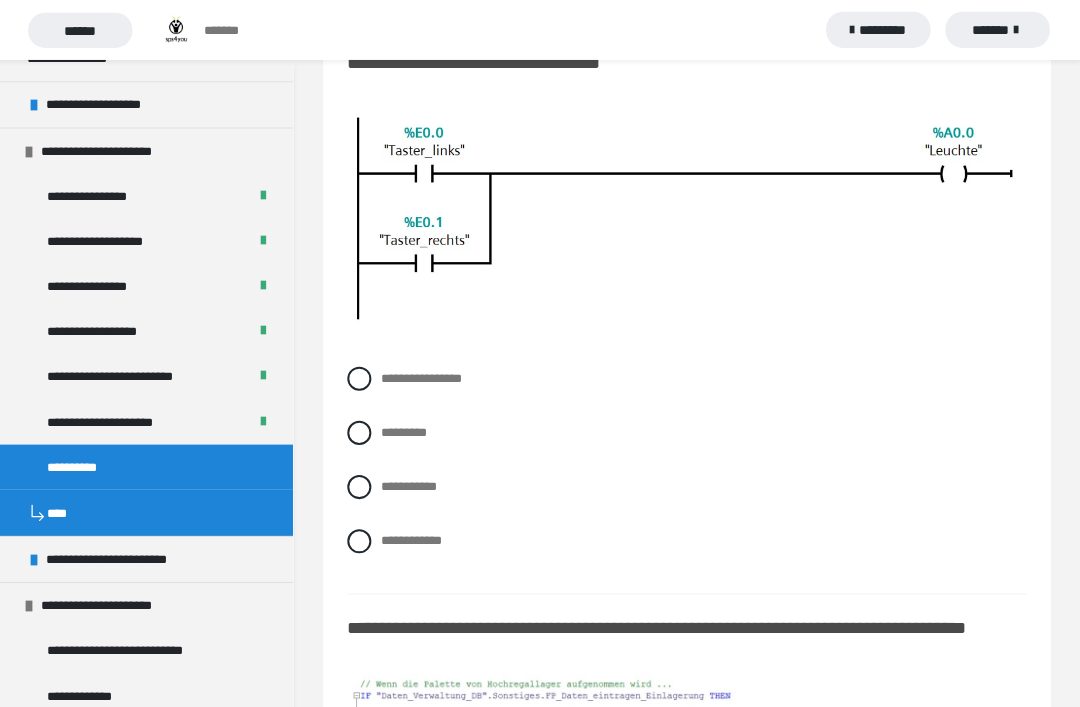 click on "**********" at bounding box center (389, 480) 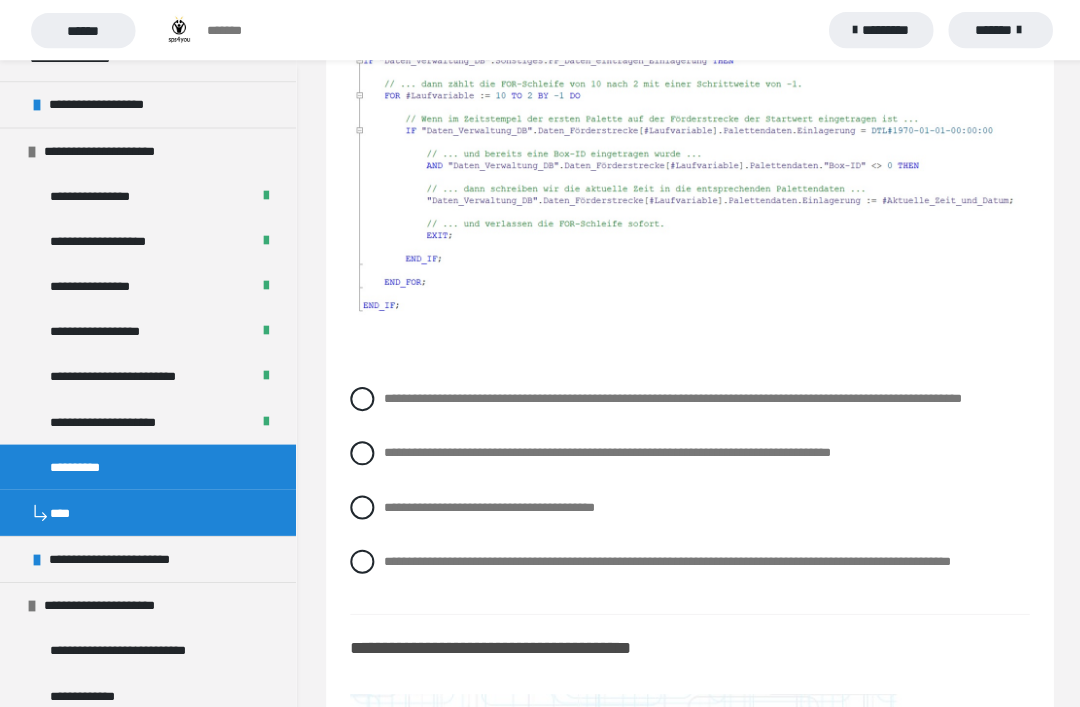 scroll, scrollTop: 7976, scrollLeft: 0, axis: vertical 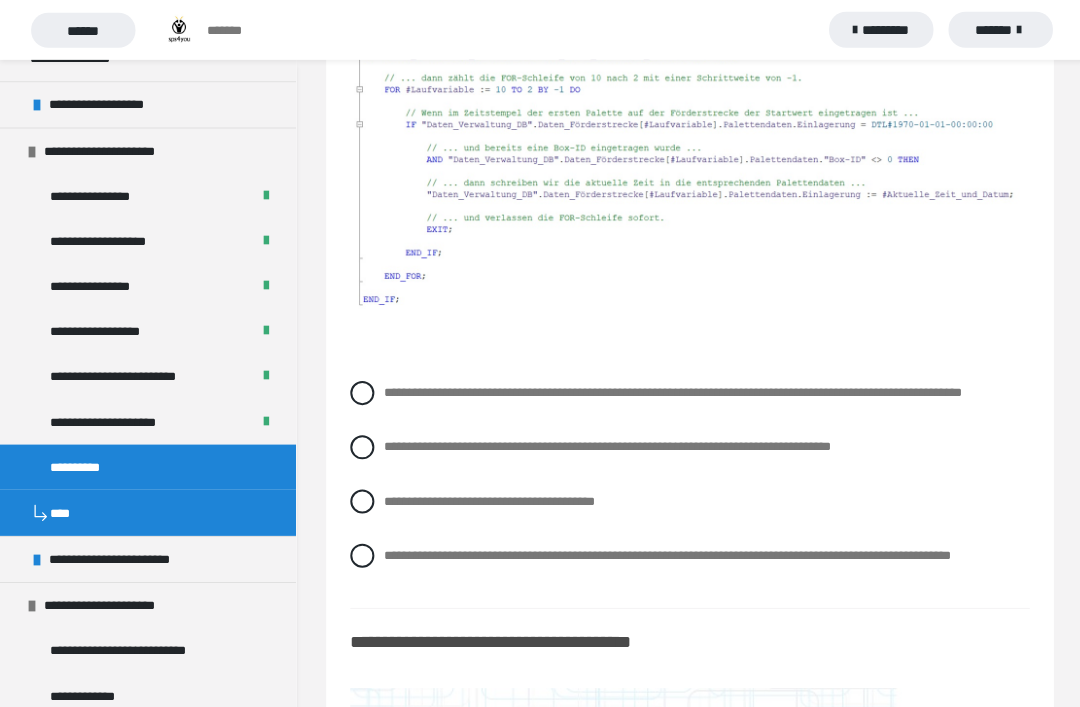 click at bounding box center (361, 392) 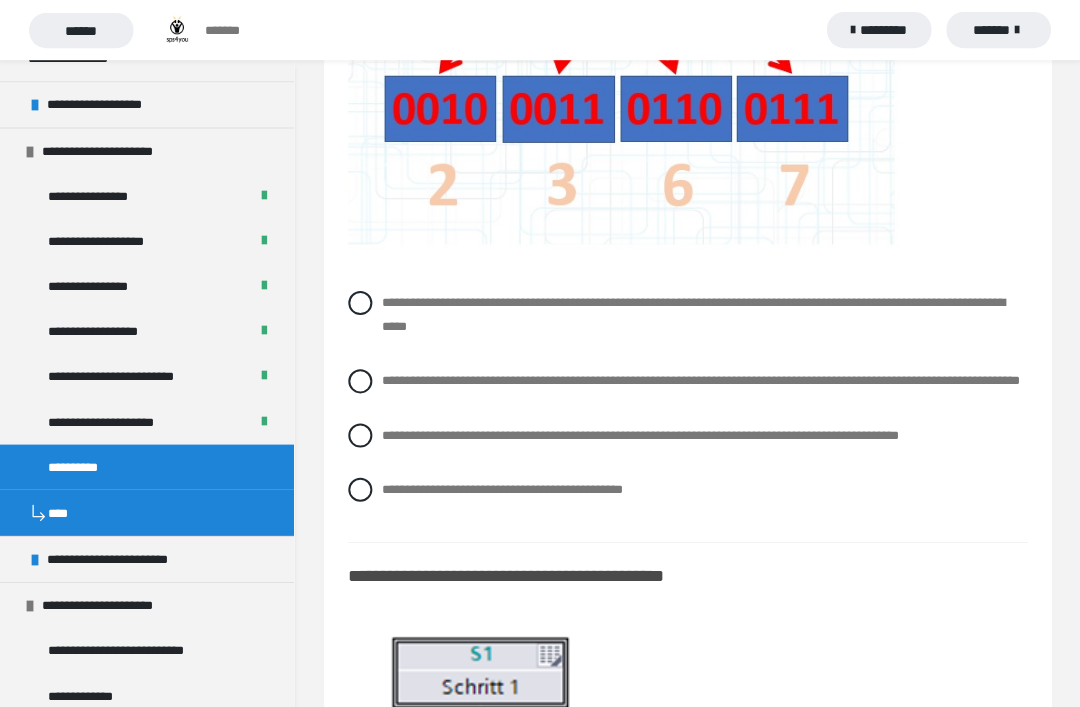 scroll, scrollTop: 8864, scrollLeft: 0, axis: vertical 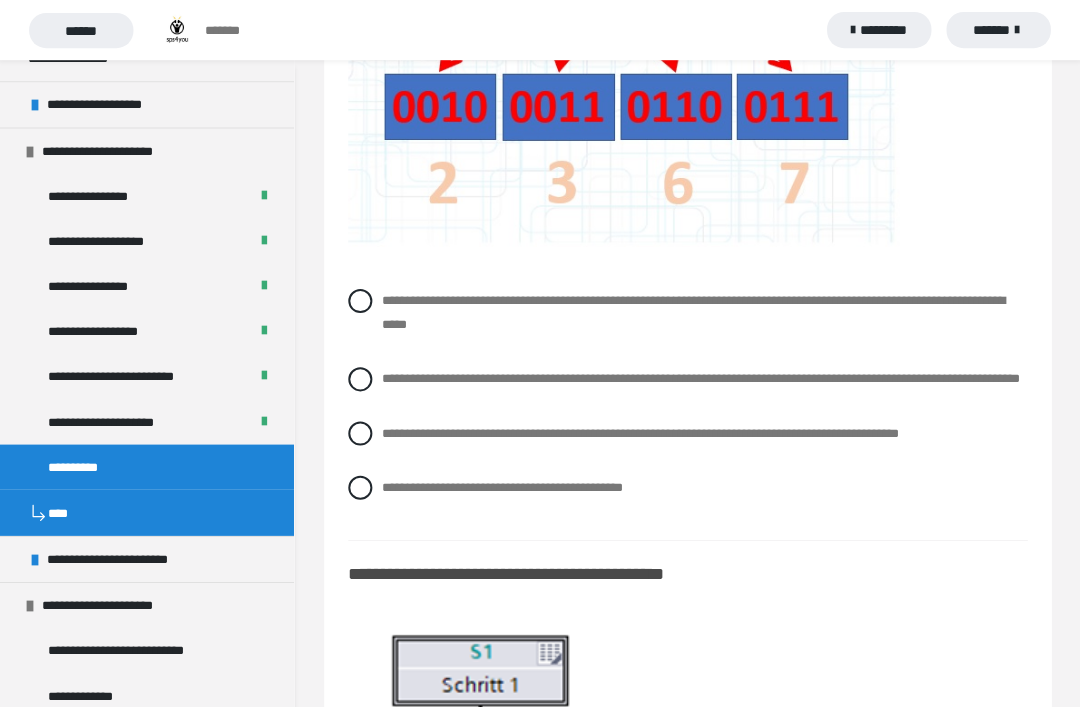 click at bounding box center (361, 378) 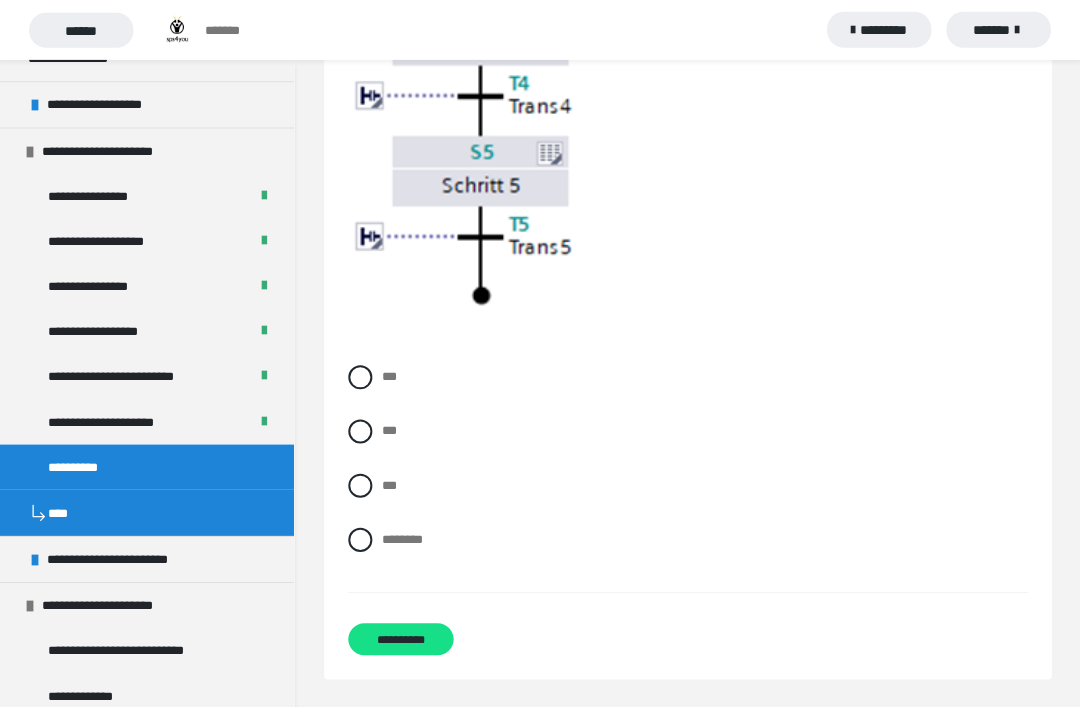 scroll, scrollTop: 9981, scrollLeft: 0, axis: vertical 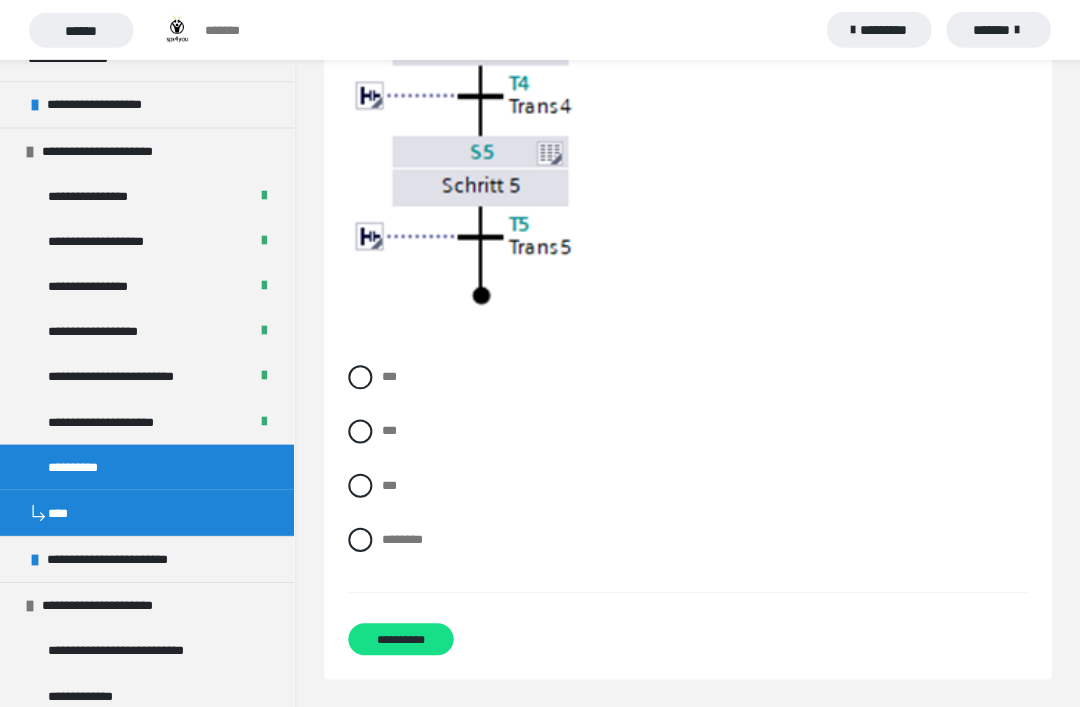 click at bounding box center [361, 538] 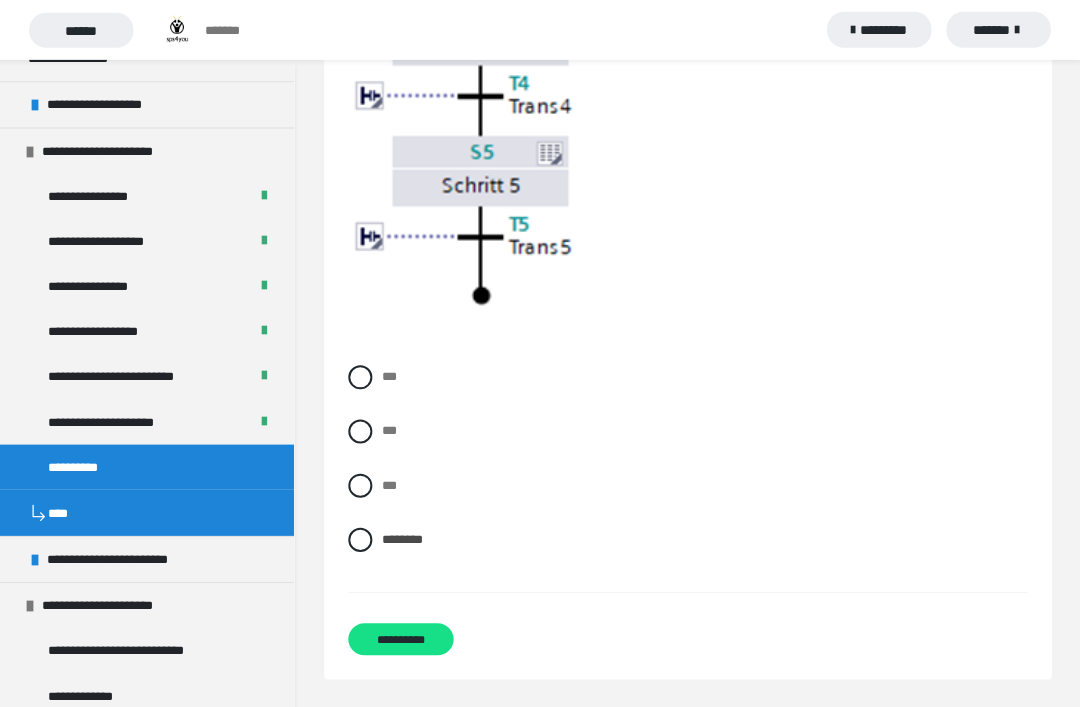 click on "**********" at bounding box center (401, 637) 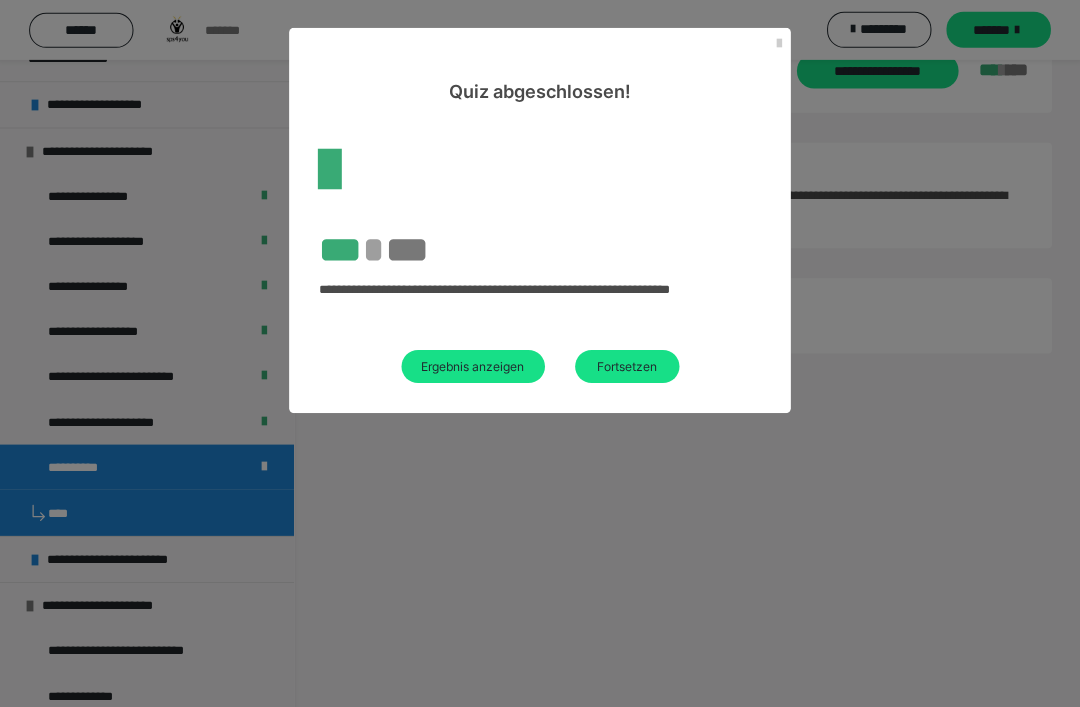 scroll, scrollTop: 62, scrollLeft: 0, axis: vertical 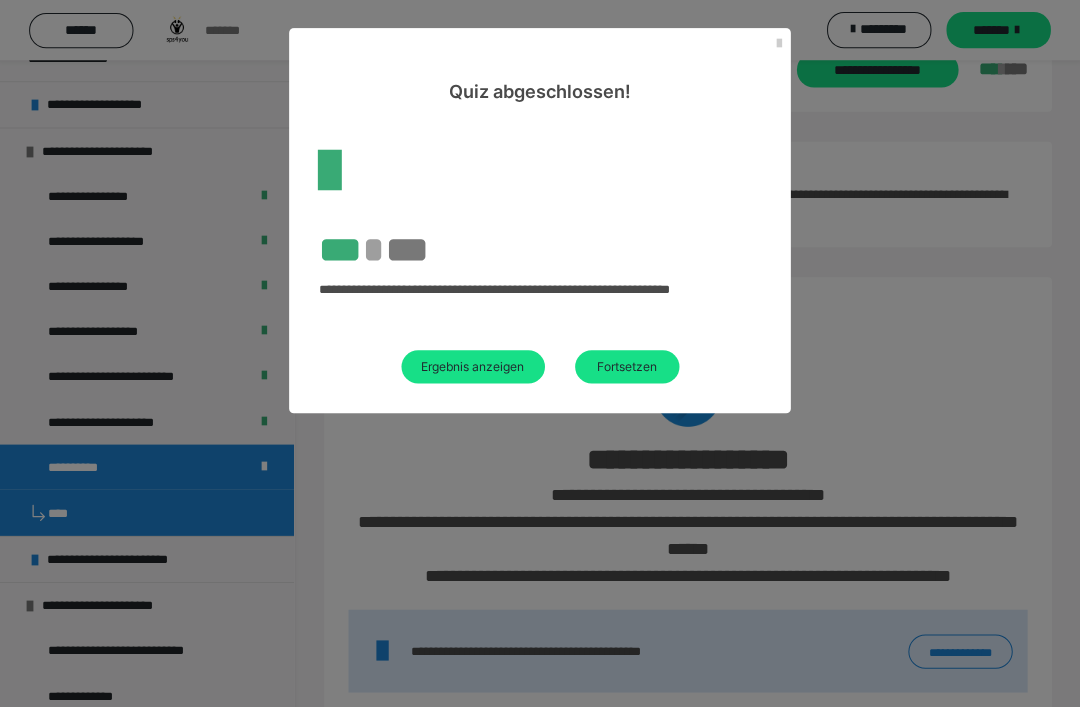 click on "Ergebnis anzeigen" at bounding box center (473, 365) 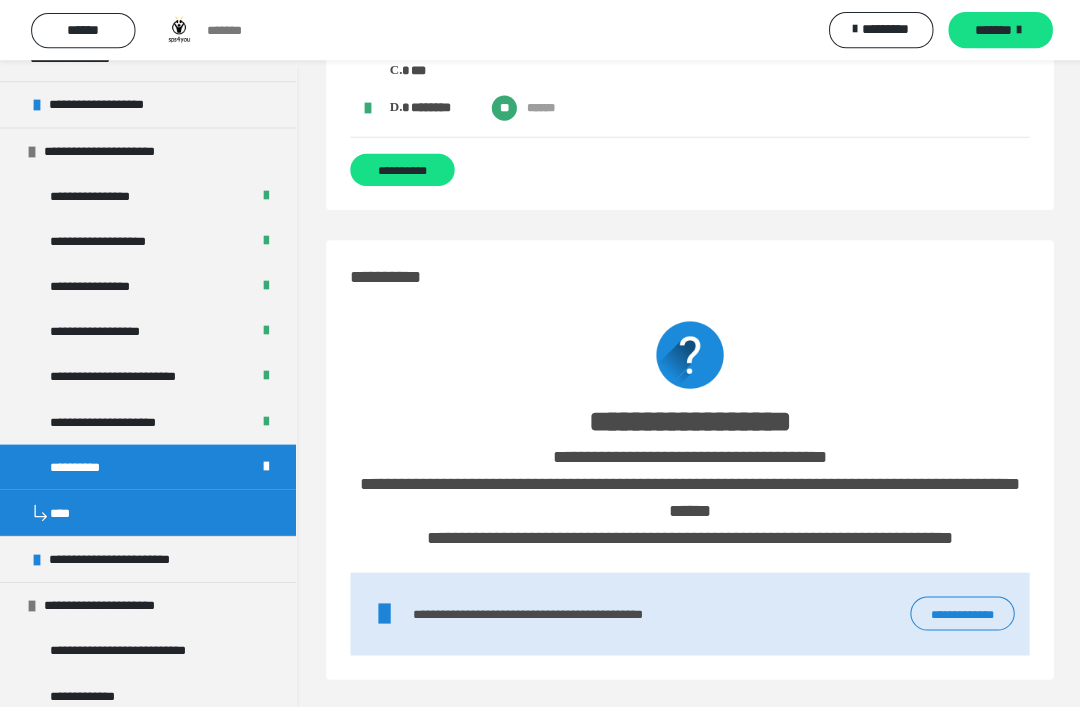 scroll, scrollTop: 8722, scrollLeft: 0, axis: vertical 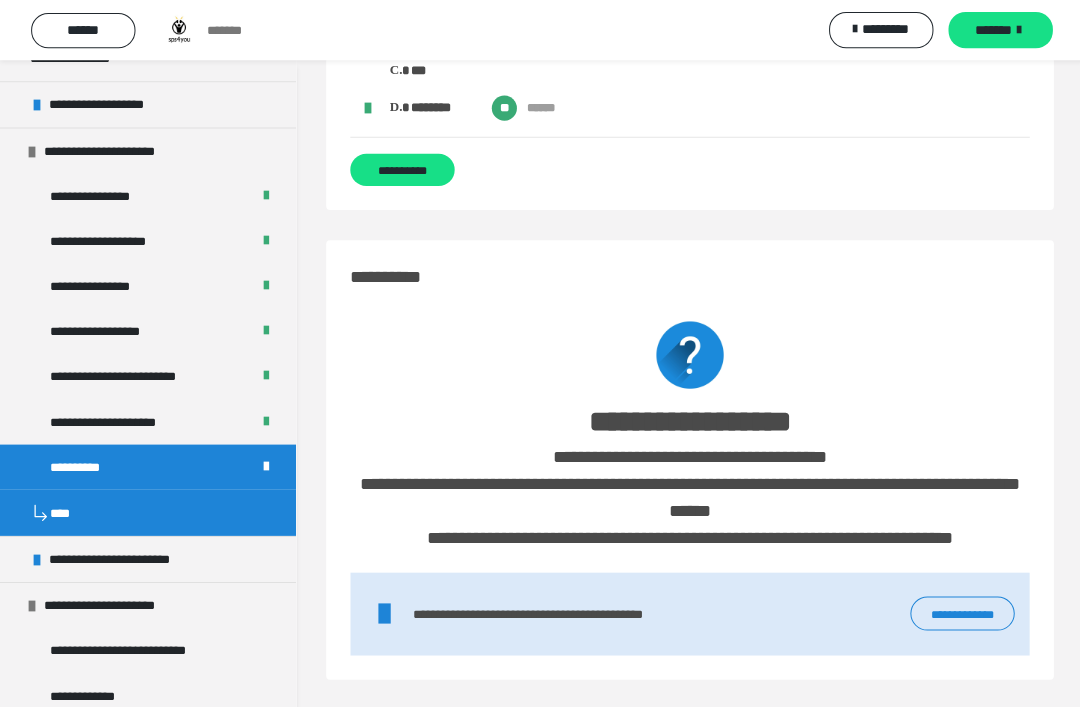click on "*******" at bounding box center [990, 30] 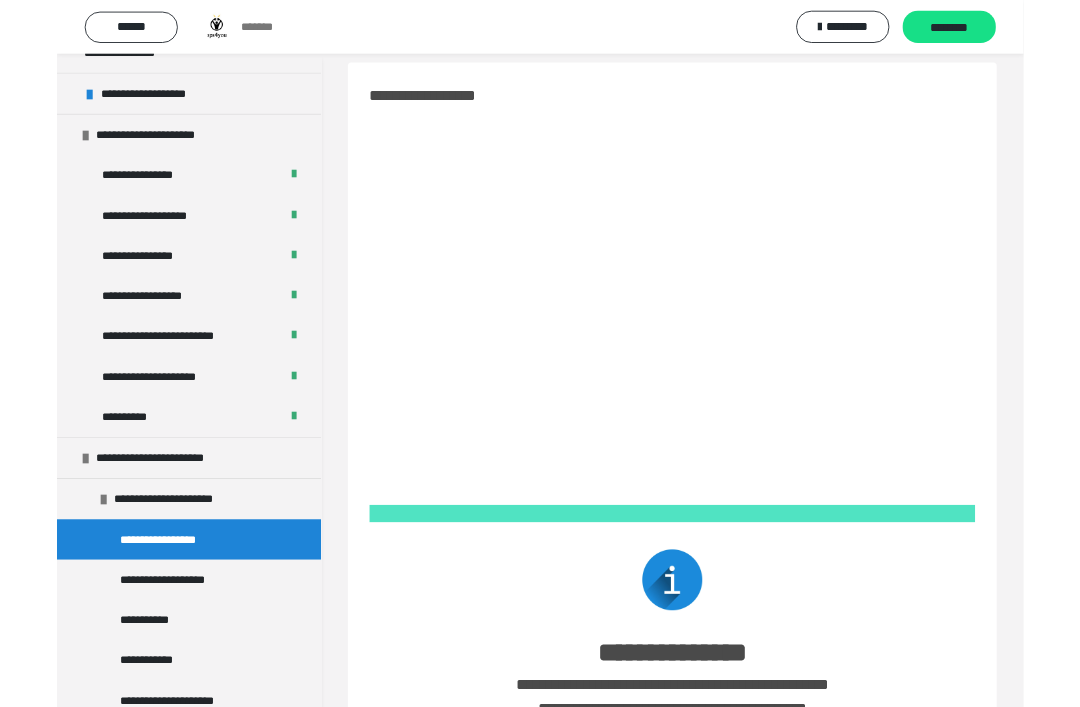 scroll, scrollTop: 62, scrollLeft: 0, axis: vertical 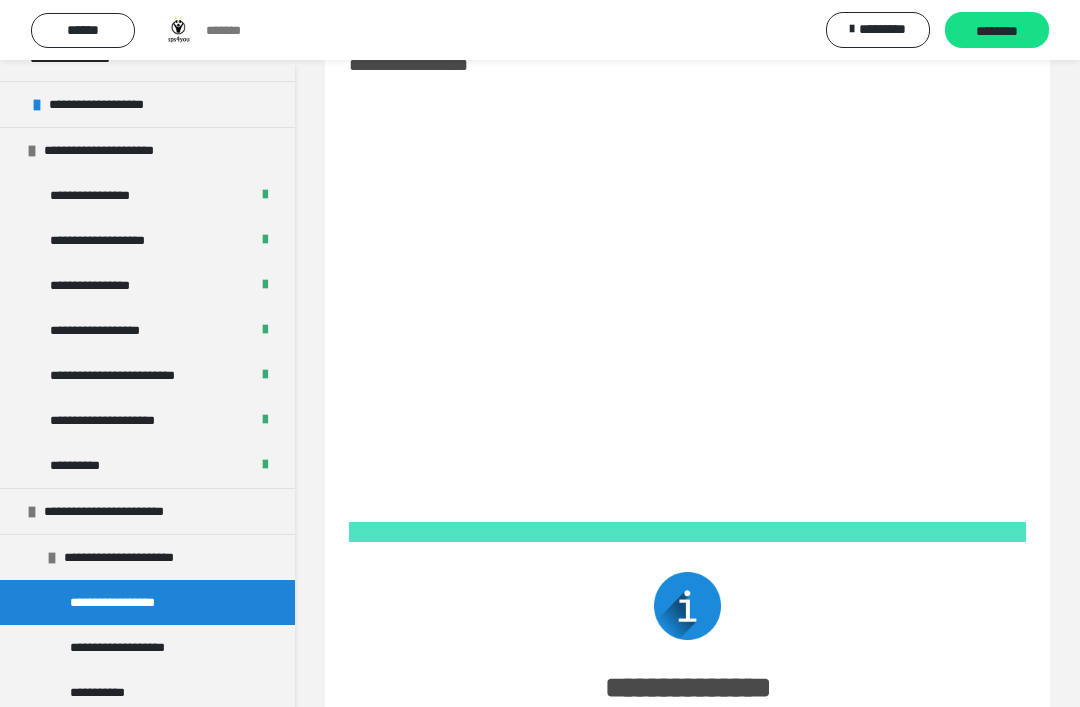 click on "********" at bounding box center (997, 31) 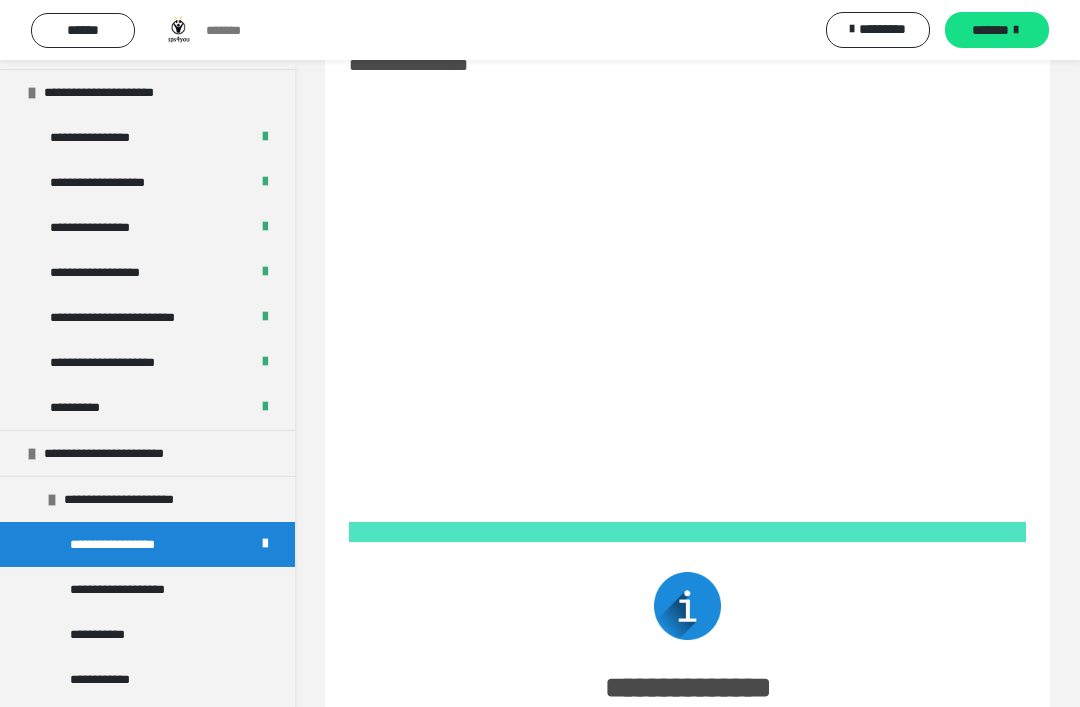 scroll, scrollTop: 398, scrollLeft: 0, axis: vertical 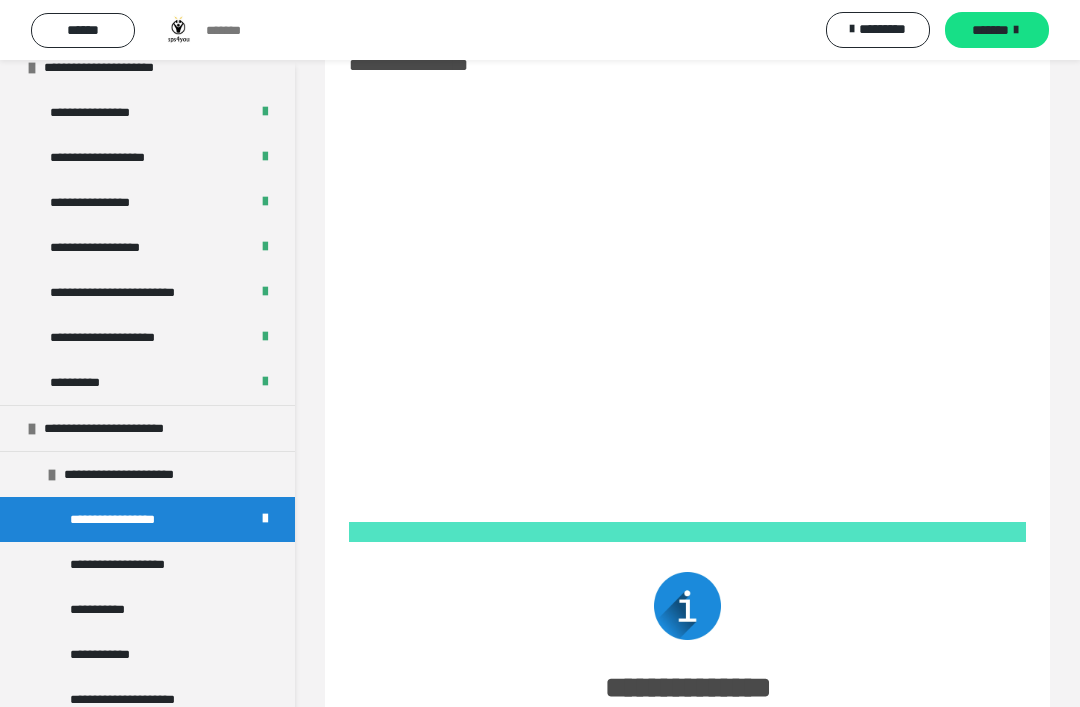 click on "**********" at bounding box center (147, 564) 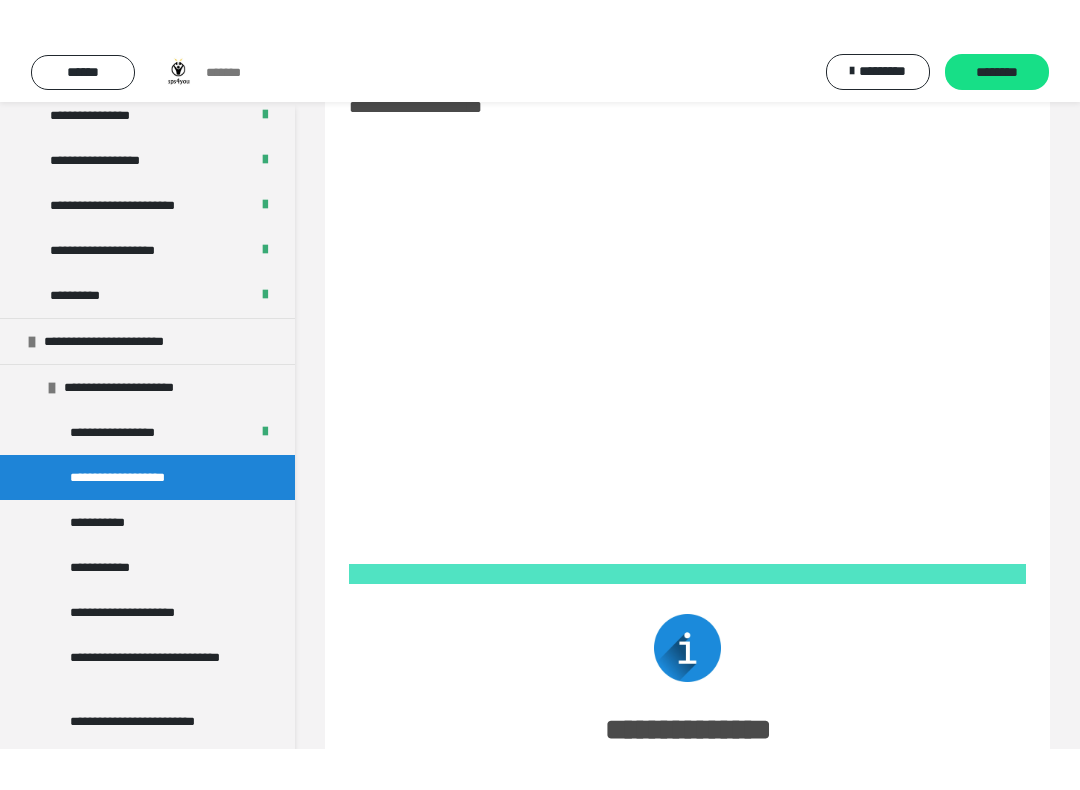 scroll, scrollTop: 531, scrollLeft: 0, axis: vertical 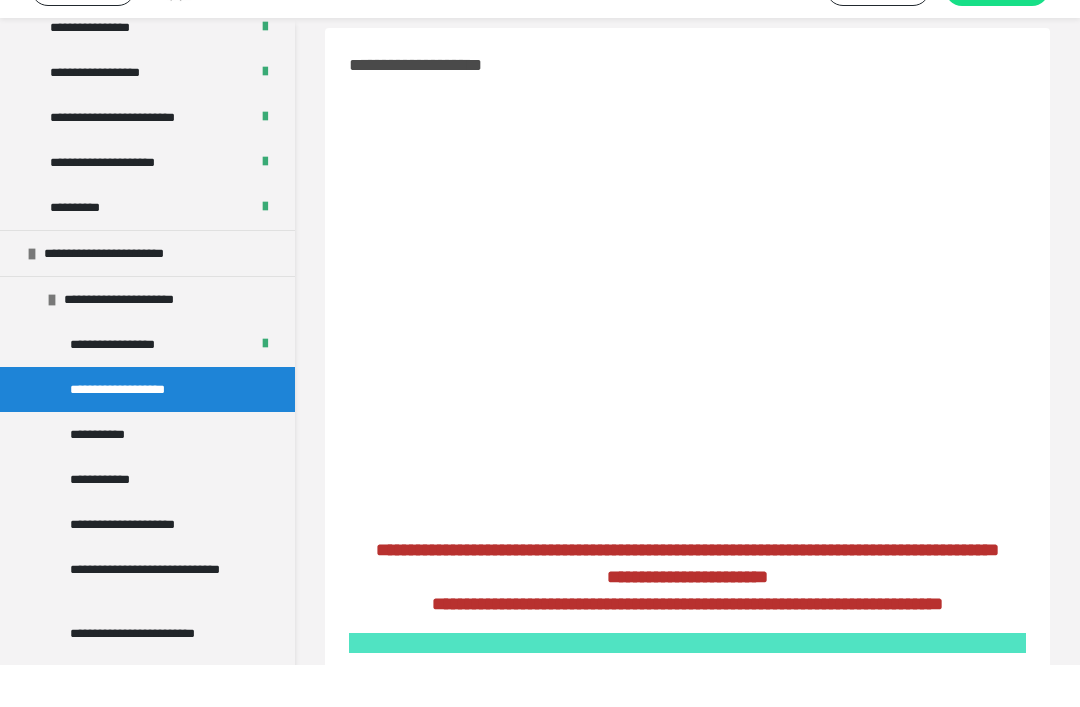 click on "**********" at bounding box center [687, 753] 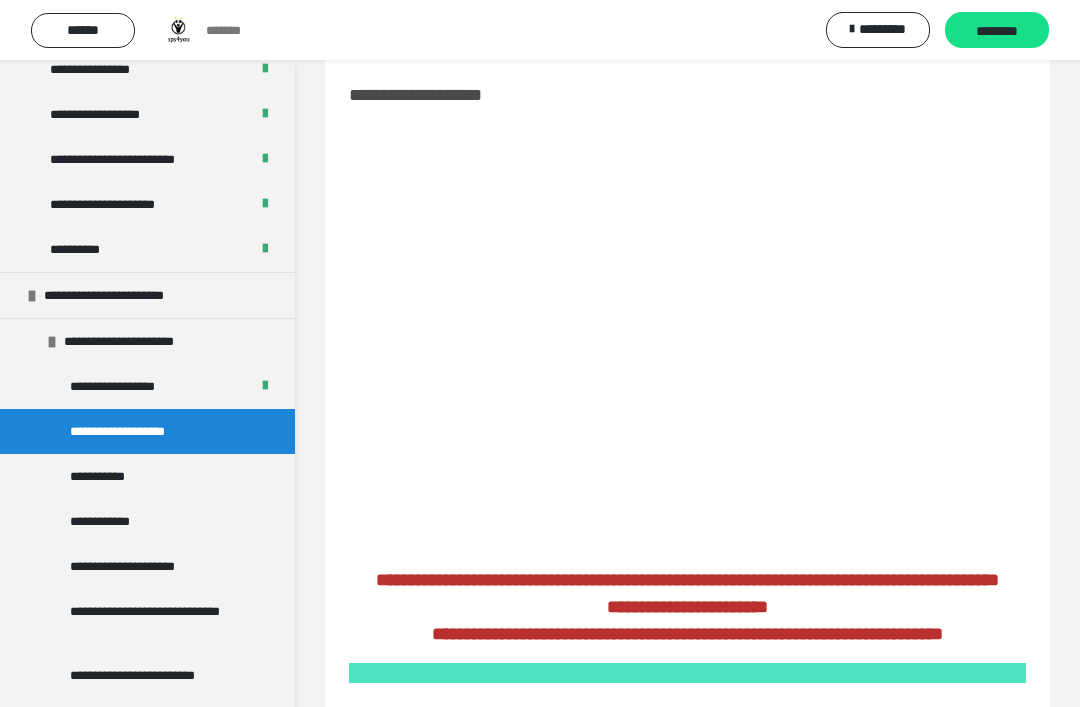 scroll, scrollTop: 47, scrollLeft: 0, axis: vertical 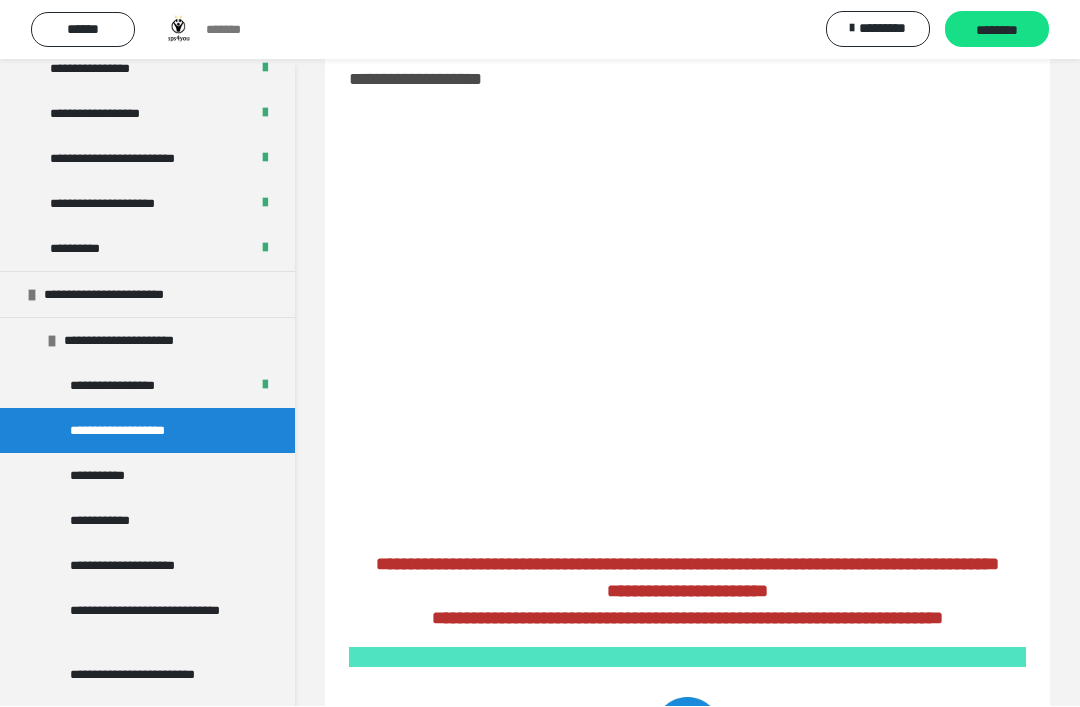 click on "********" at bounding box center [997, 31] 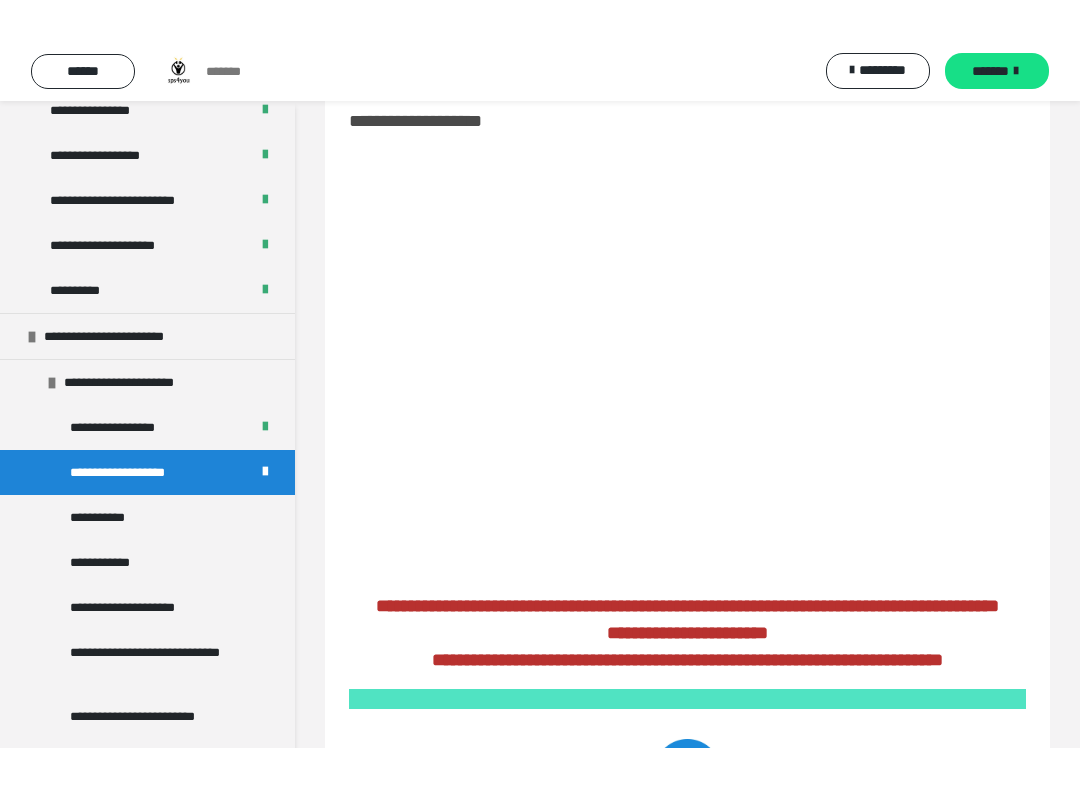 scroll, scrollTop: 48, scrollLeft: 0, axis: vertical 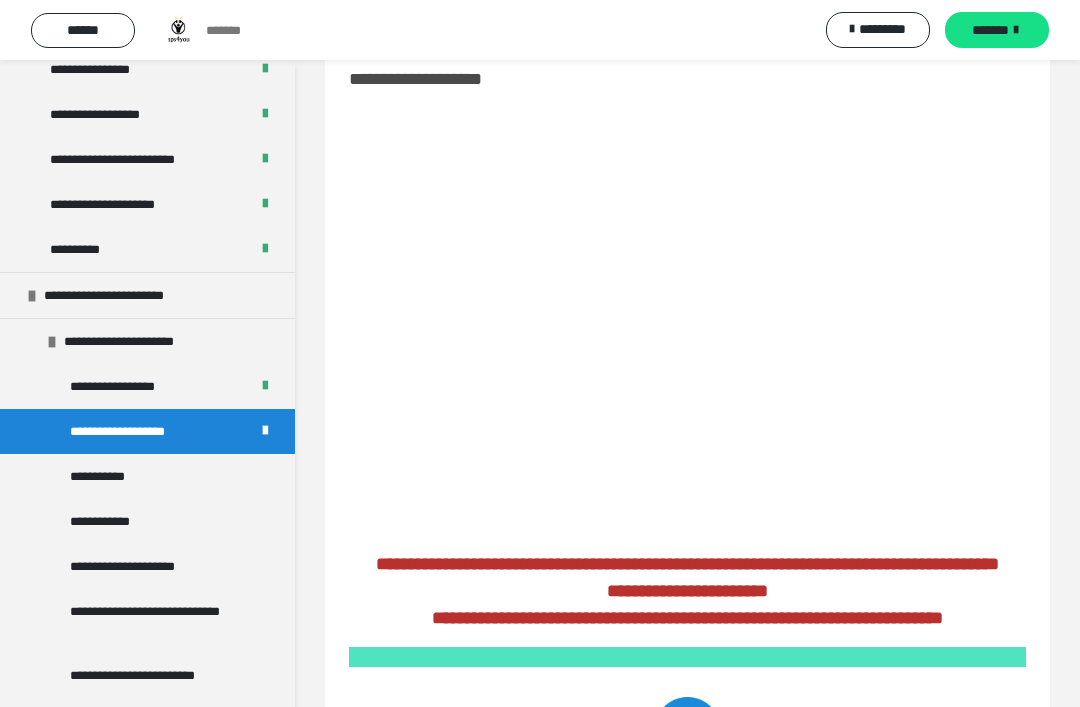 click on "**********" at bounding box center (104, 476) 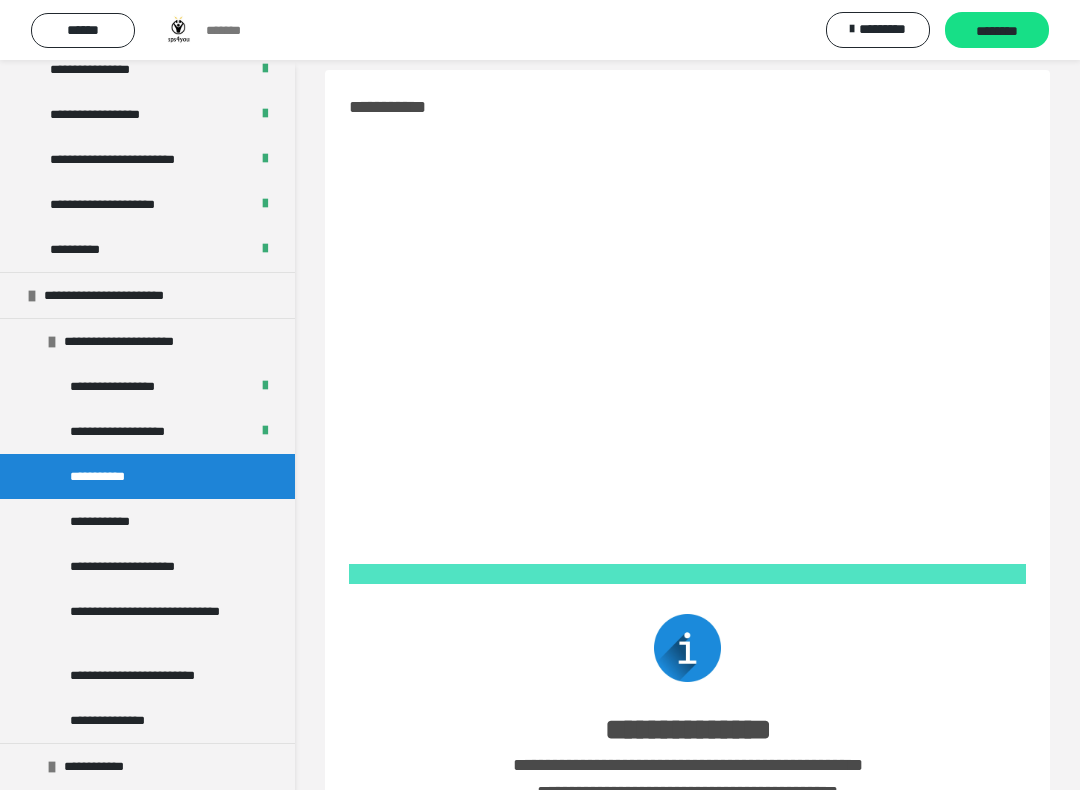 scroll, scrollTop: 48, scrollLeft: 0, axis: vertical 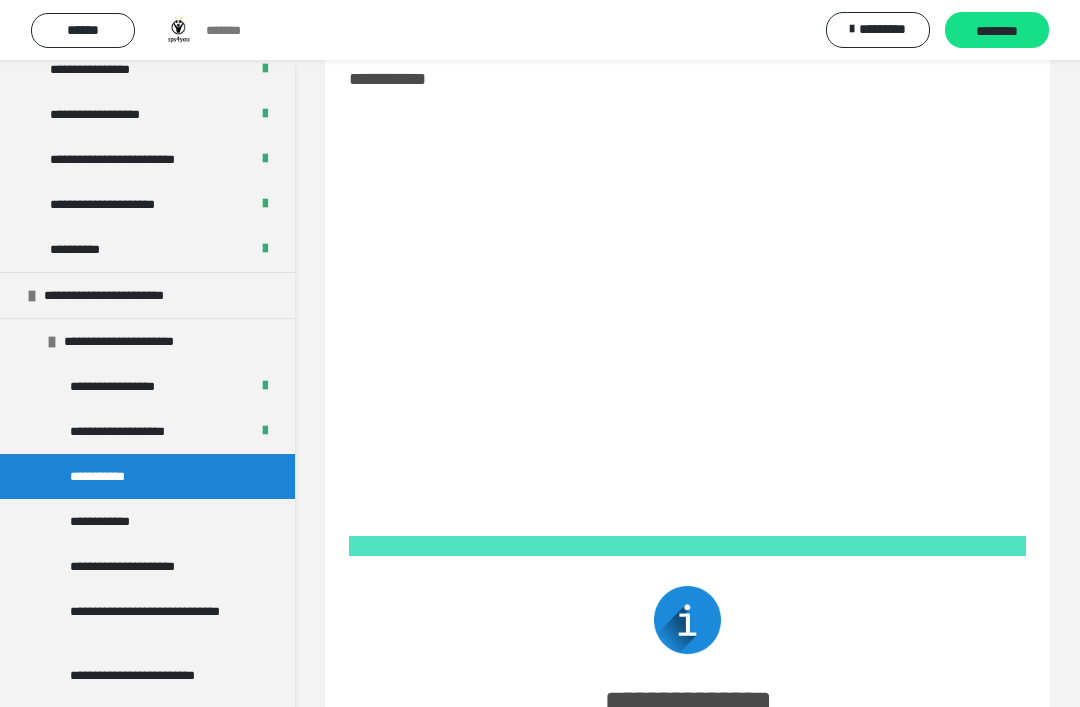 click on "********" at bounding box center (997, 31) 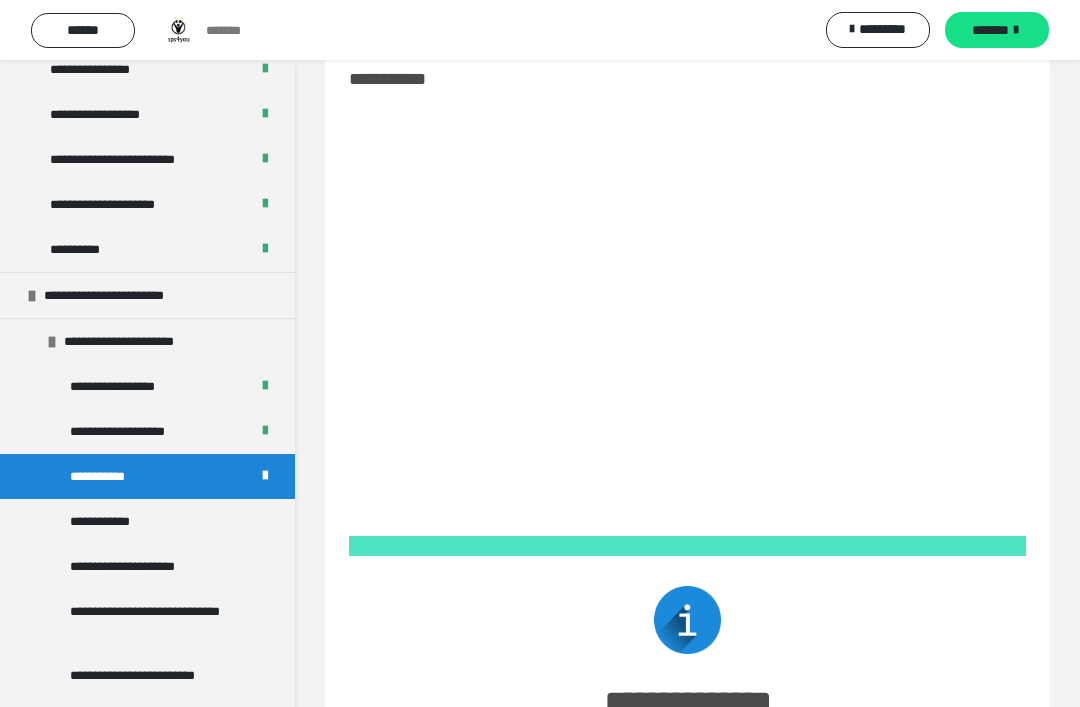 click on "**********" at bounding box center (147, 521) 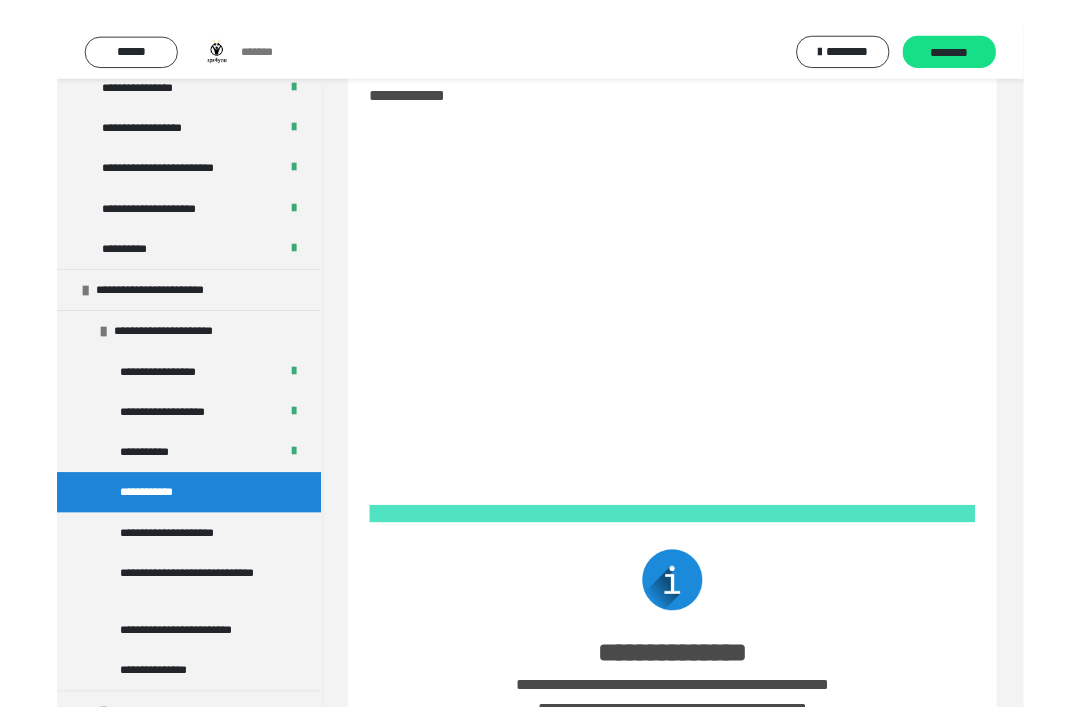 scroll, scrollTop: 20, scrollLeft: 0, axis: vertical 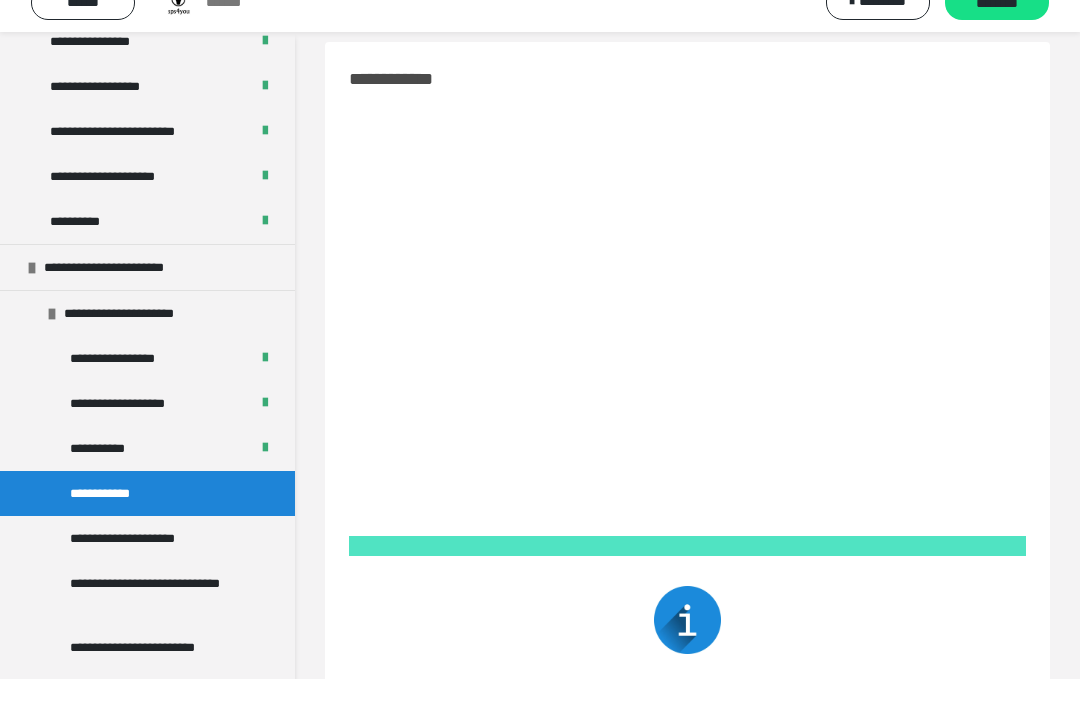 click on "**********" at bounding box center (687, 698) 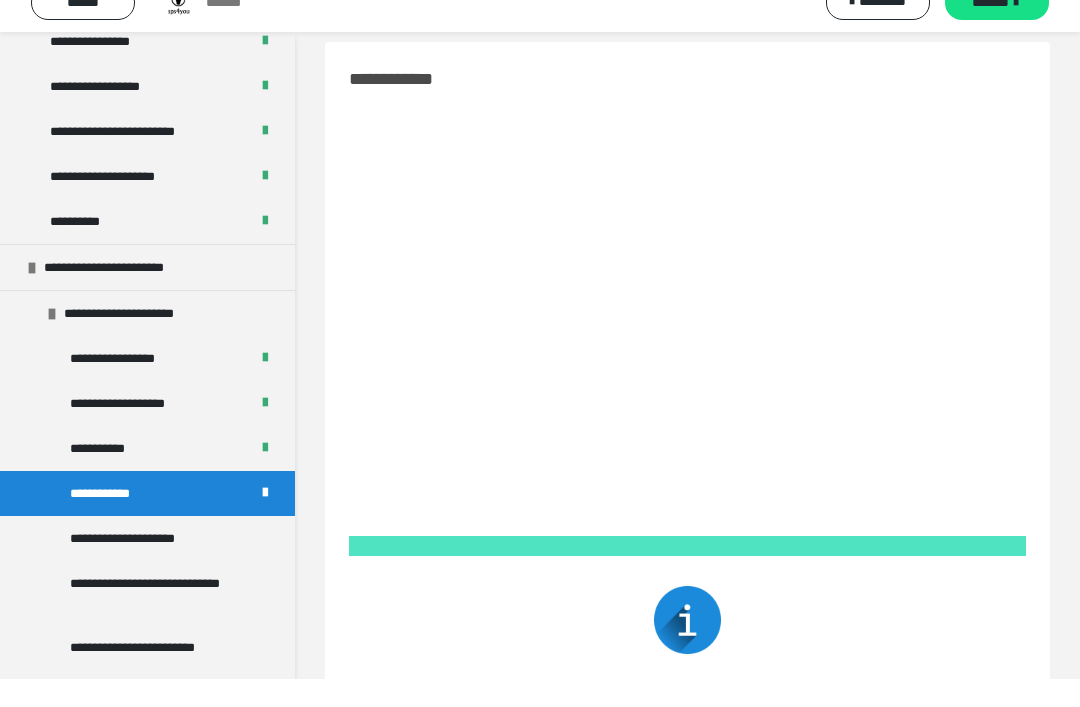scroll, scrollTop: 48, scrollLeft: 0, axis: vertical 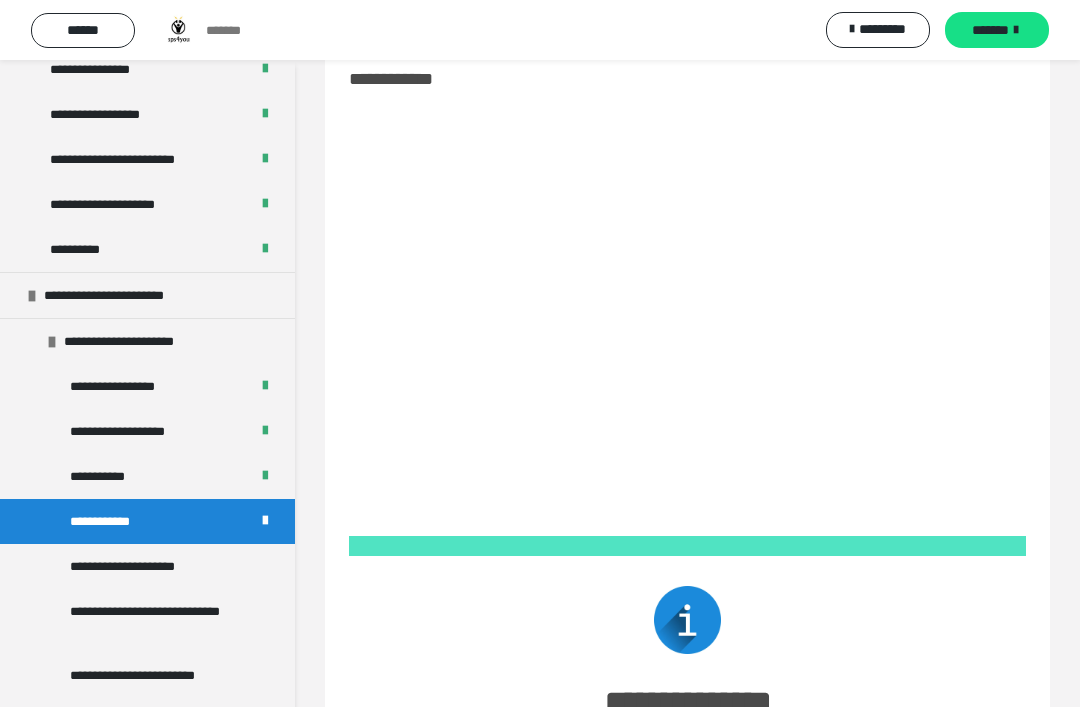 click on "*******" at bounding box center [990, 30] 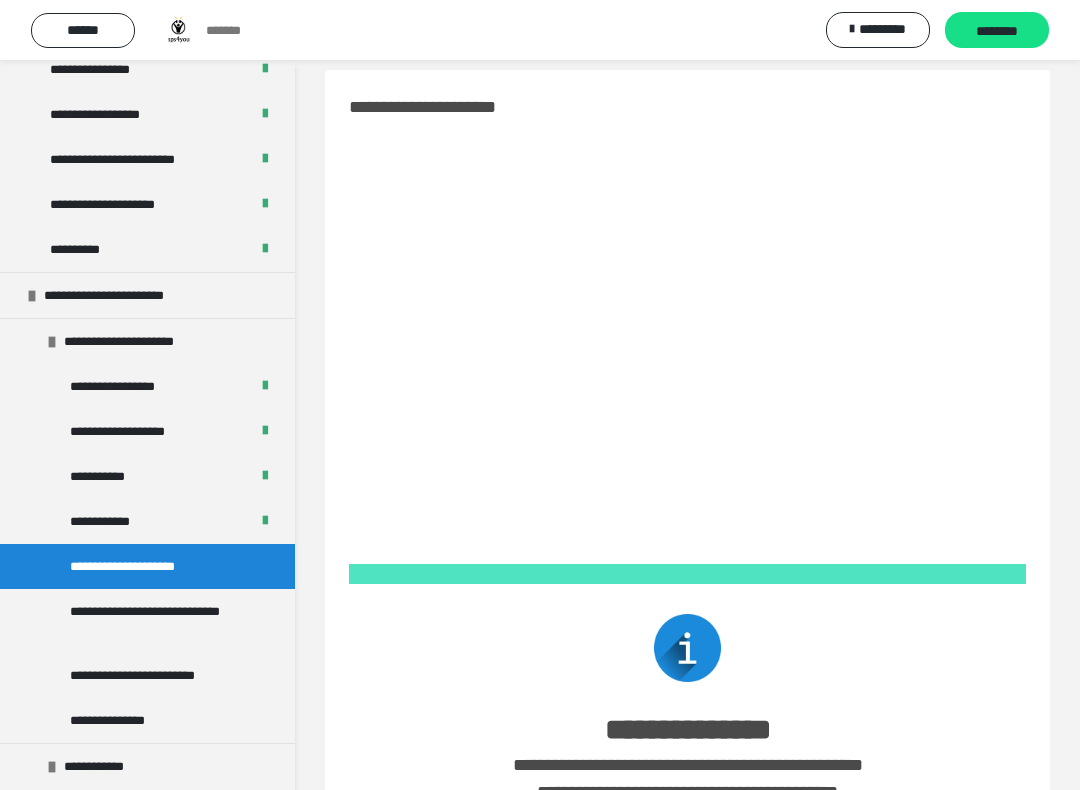 scroll, scrollTop: 48, scrollLeft: 0, axis: vertical 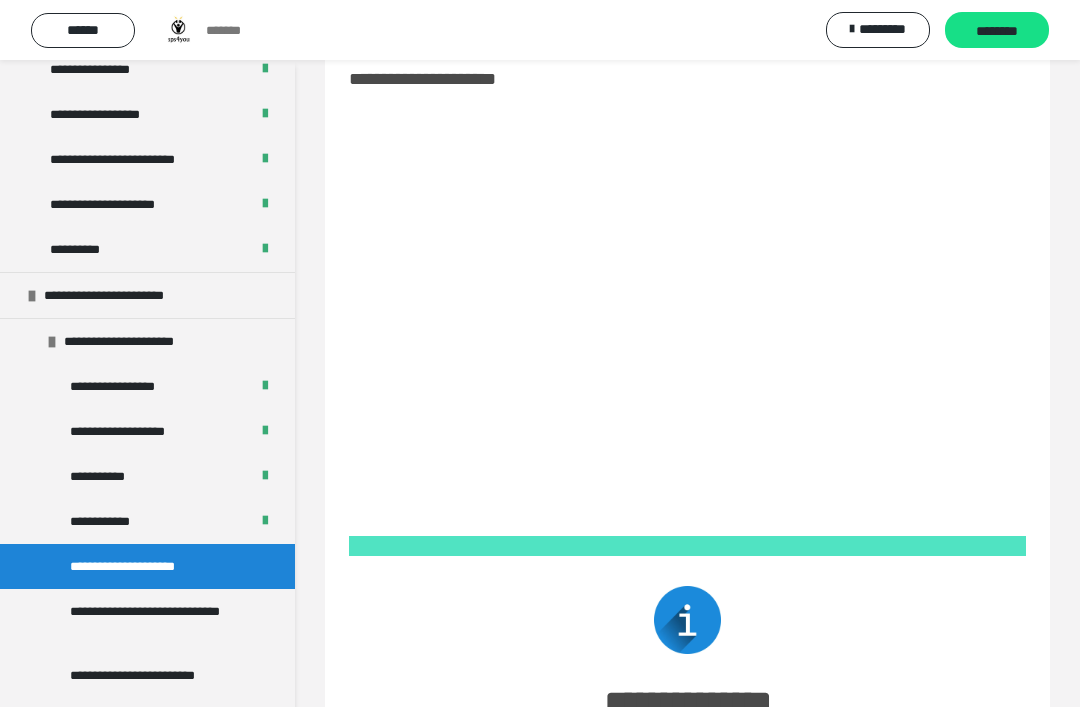 click on "********" at bounding box center (997, 31) 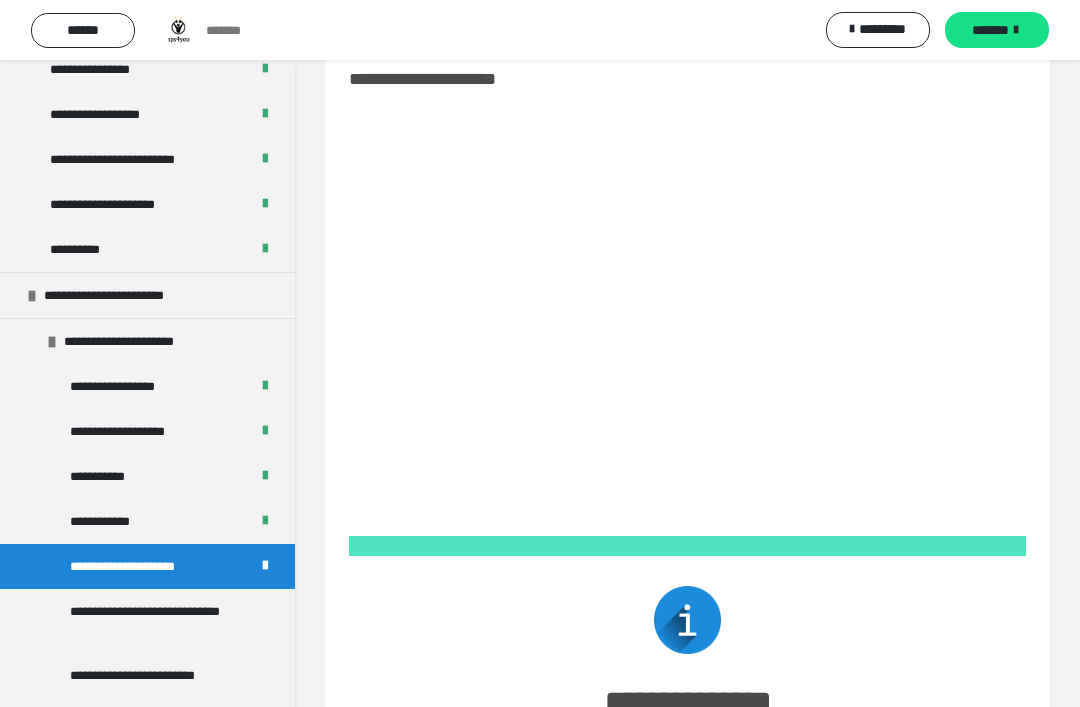 click on "**********" at bounding box center [159, 621] 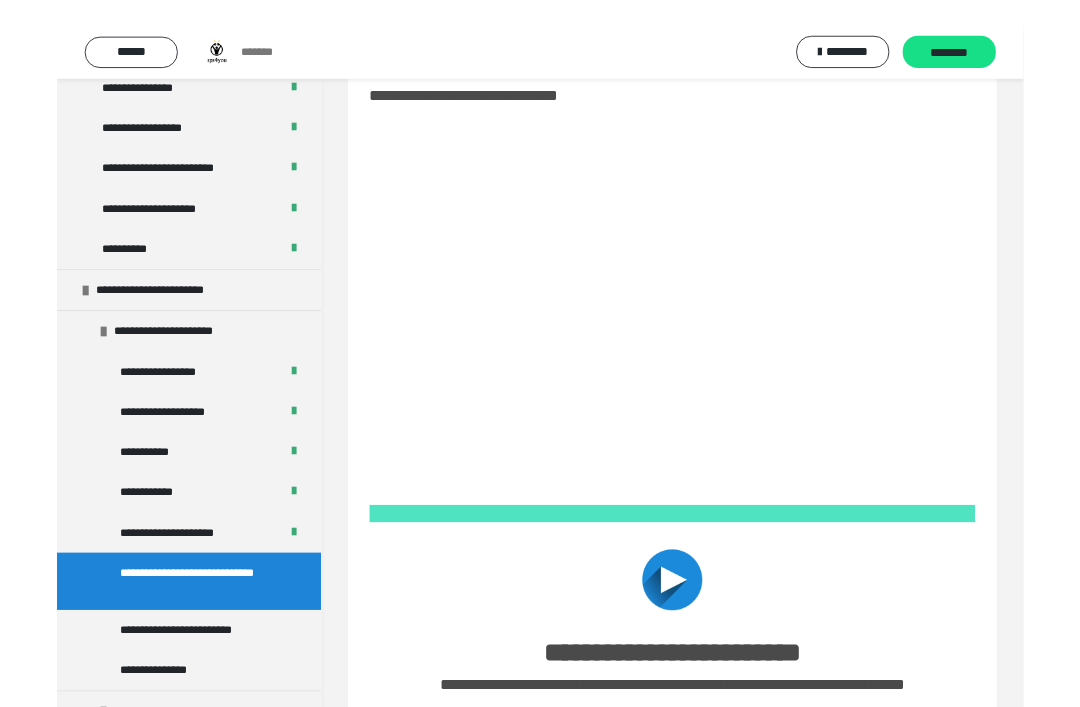 scroll, scrollTop: 20, scrollLeft: 0, axis: vertical 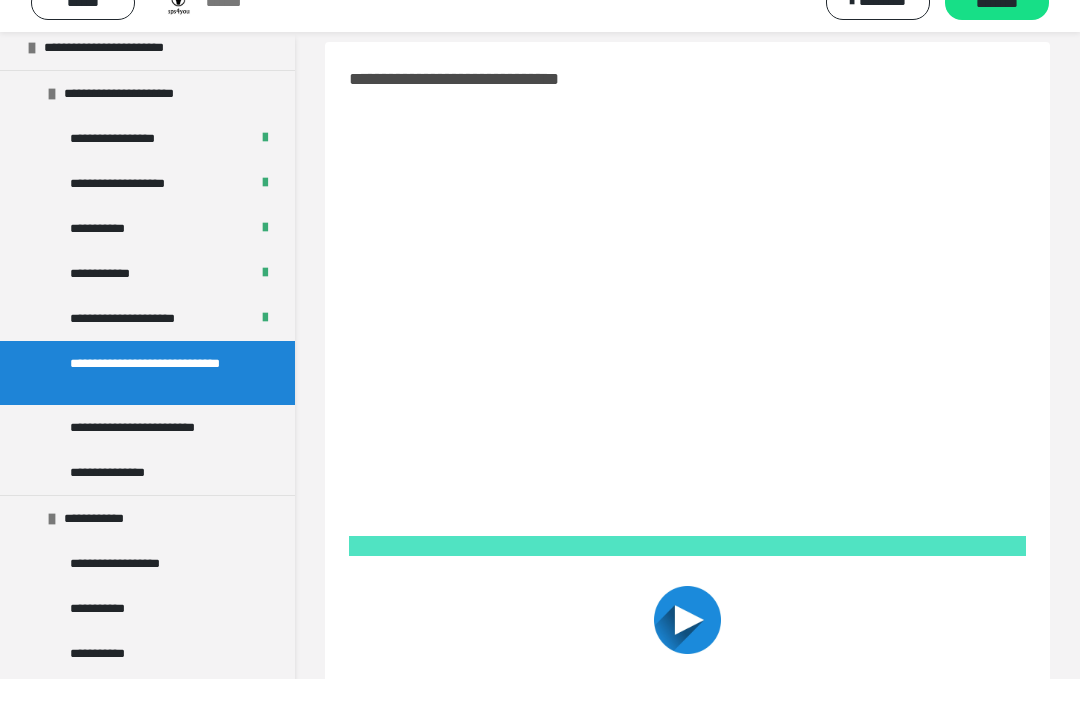 click on "**********" at bounding box center (687, 590) 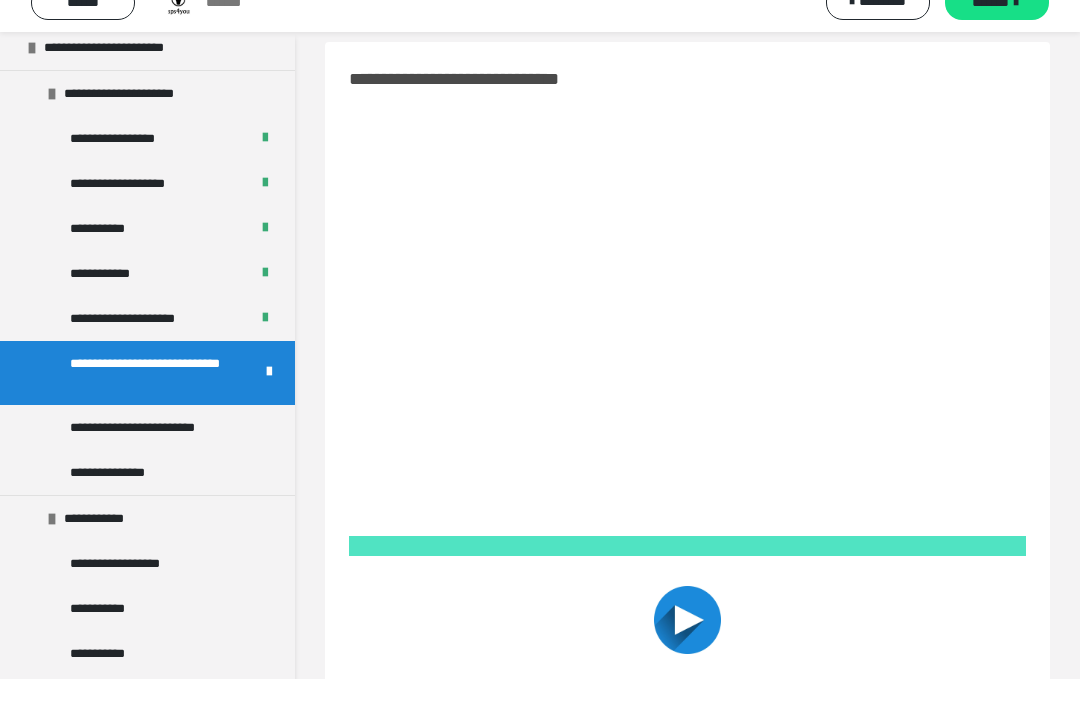 scroll, scrollTop: 48, scrollLeft: 0, axis: vertical 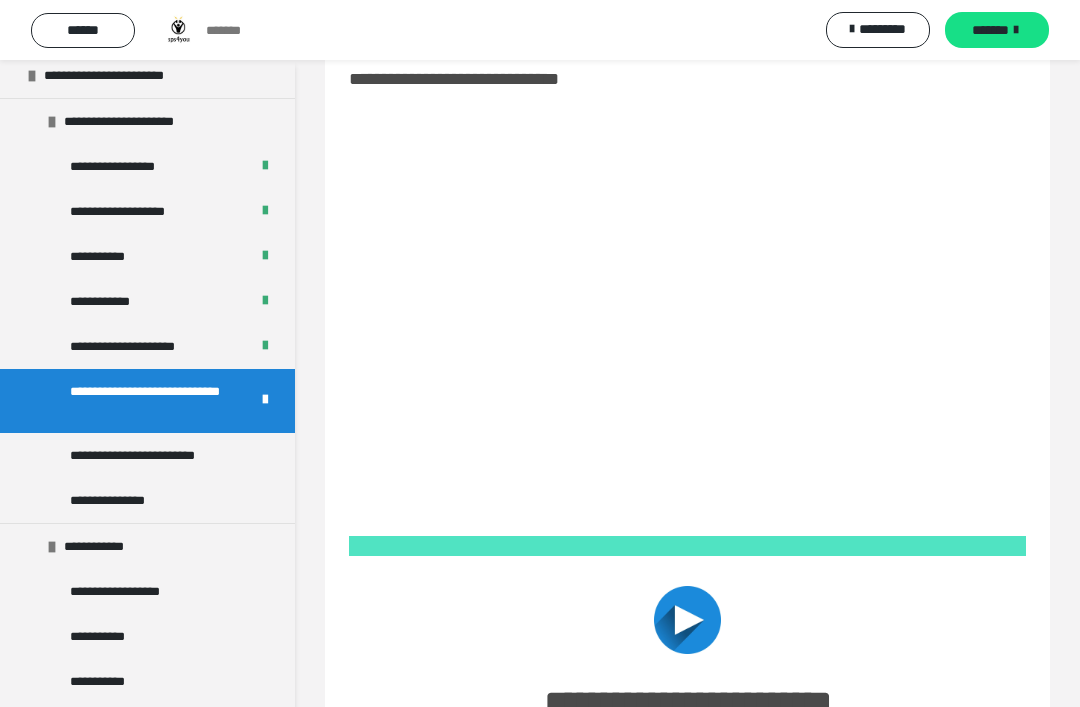 click on "**********" at bounding box center (150, 455) 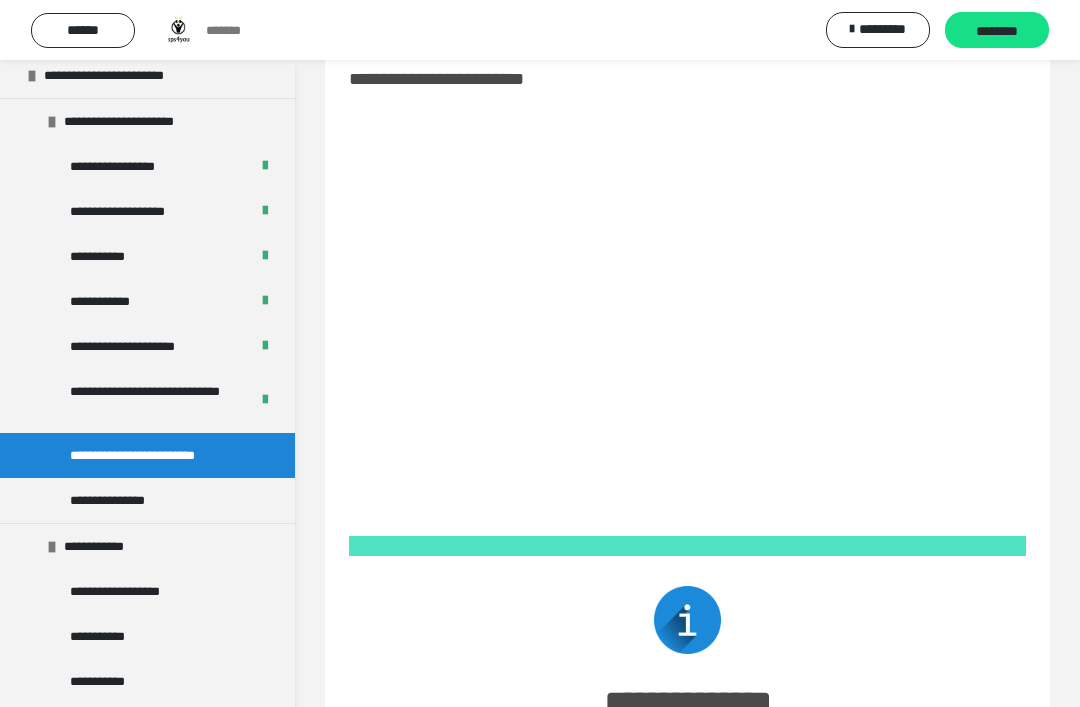 scroll, scrollTop: 0, scrollLeft: 0, axis: both 